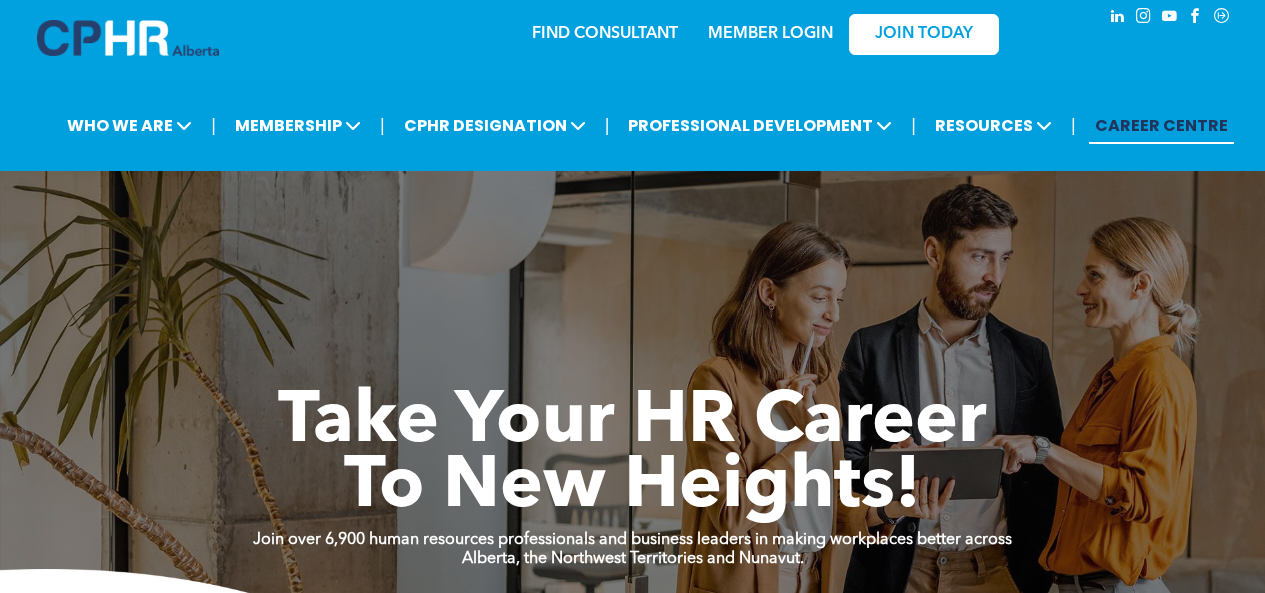 scroll, scrollTop: 0, scrollLeft: 0, axis: both 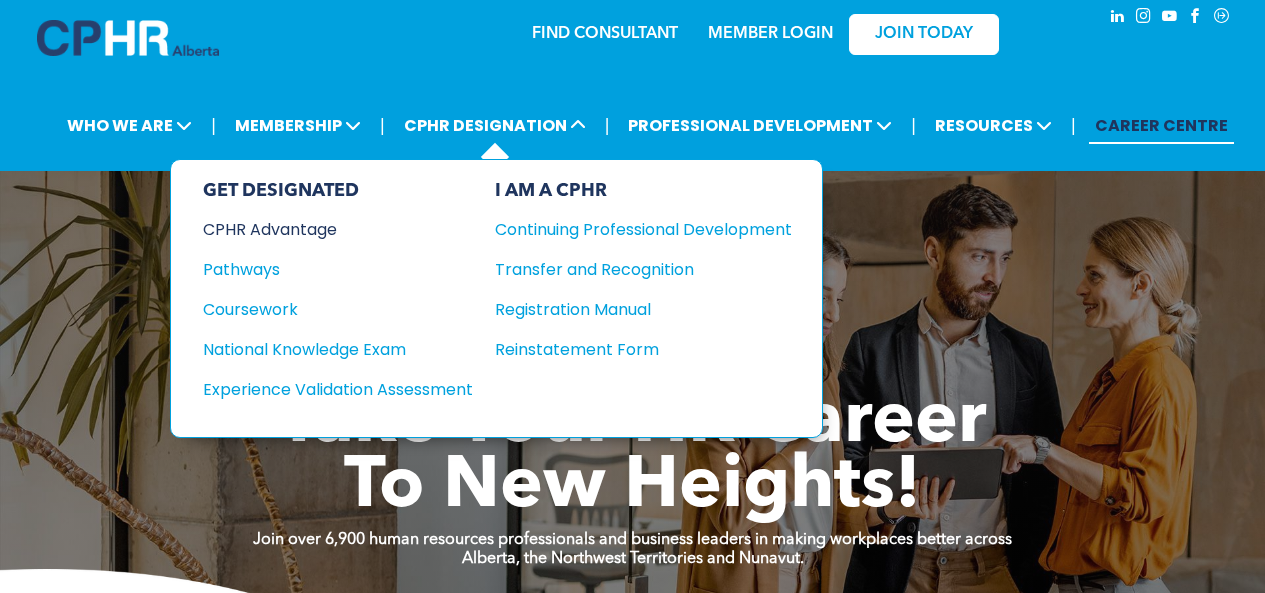click on "CPHR Advantage" at bounding box center (324, 229) 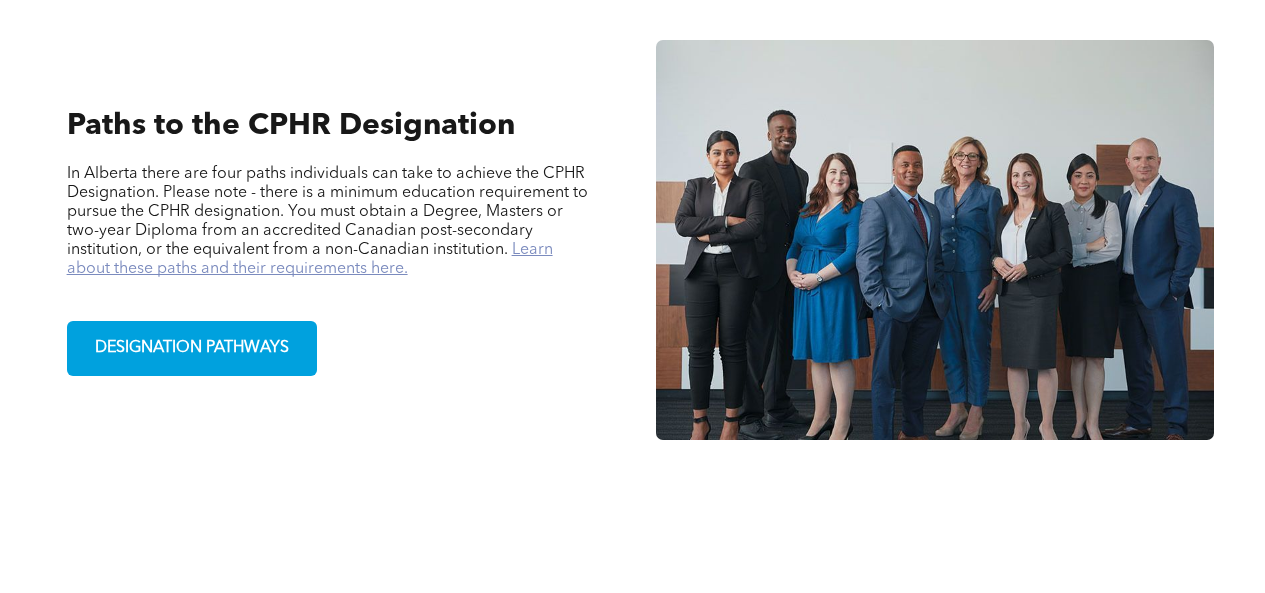 scroll, scrollTop: 1300, scrollLeft: 0, axis: vertical 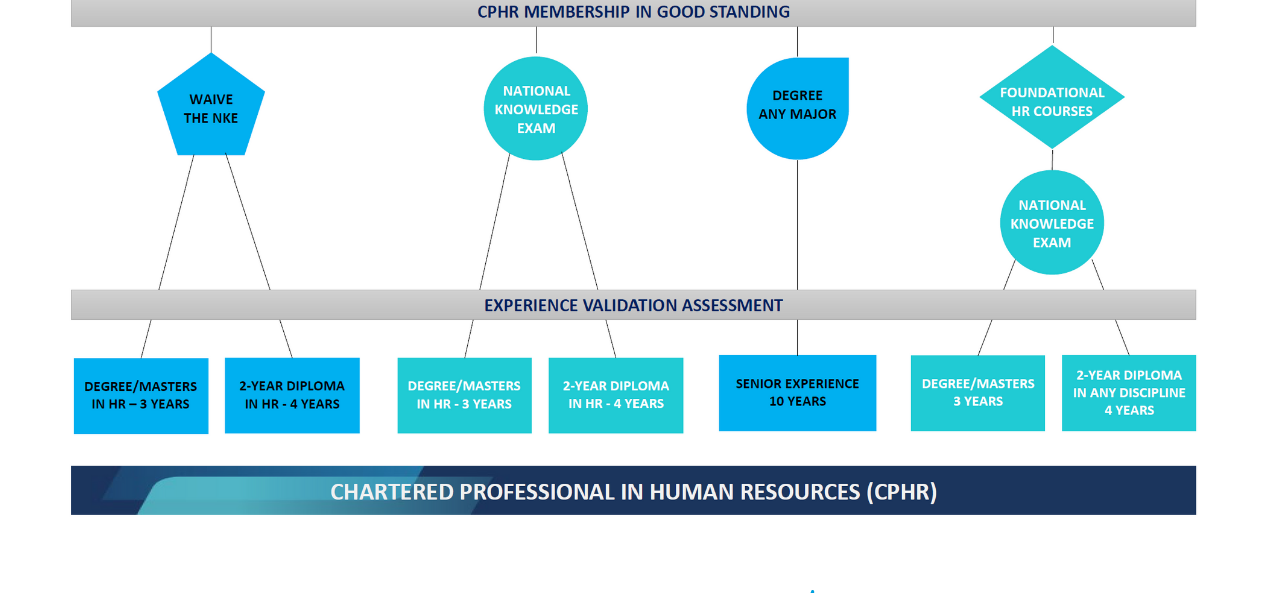 click at bounding box center [633, 180] 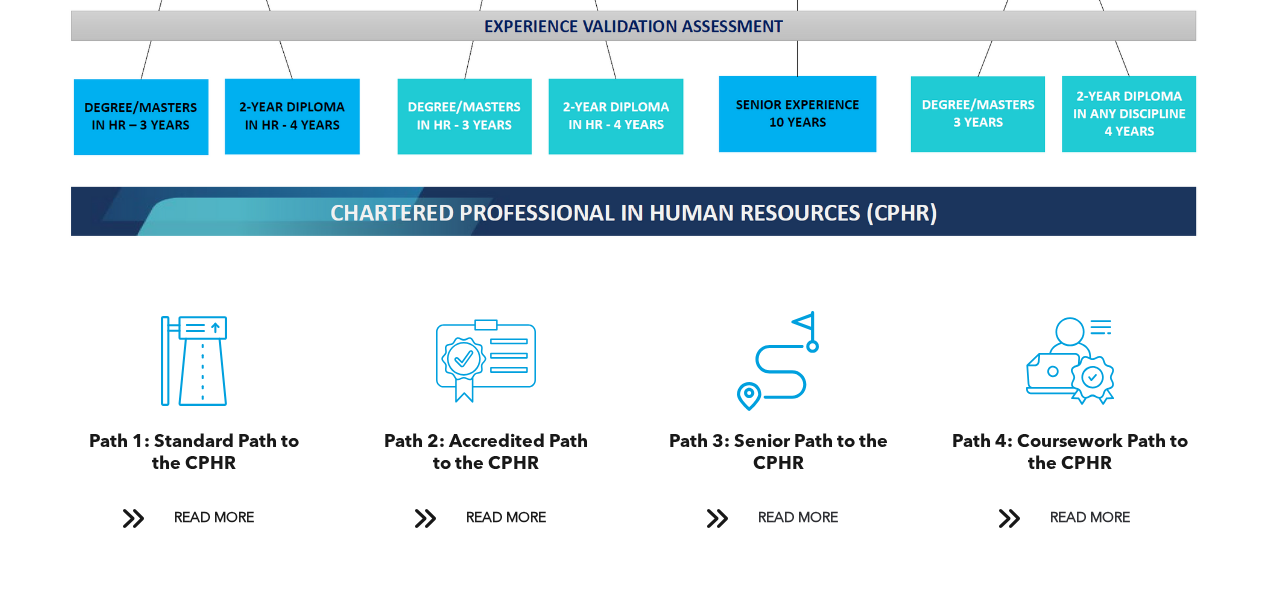 scroll, scrollTop: 2100, scrollLeft: 0, axis: vertical 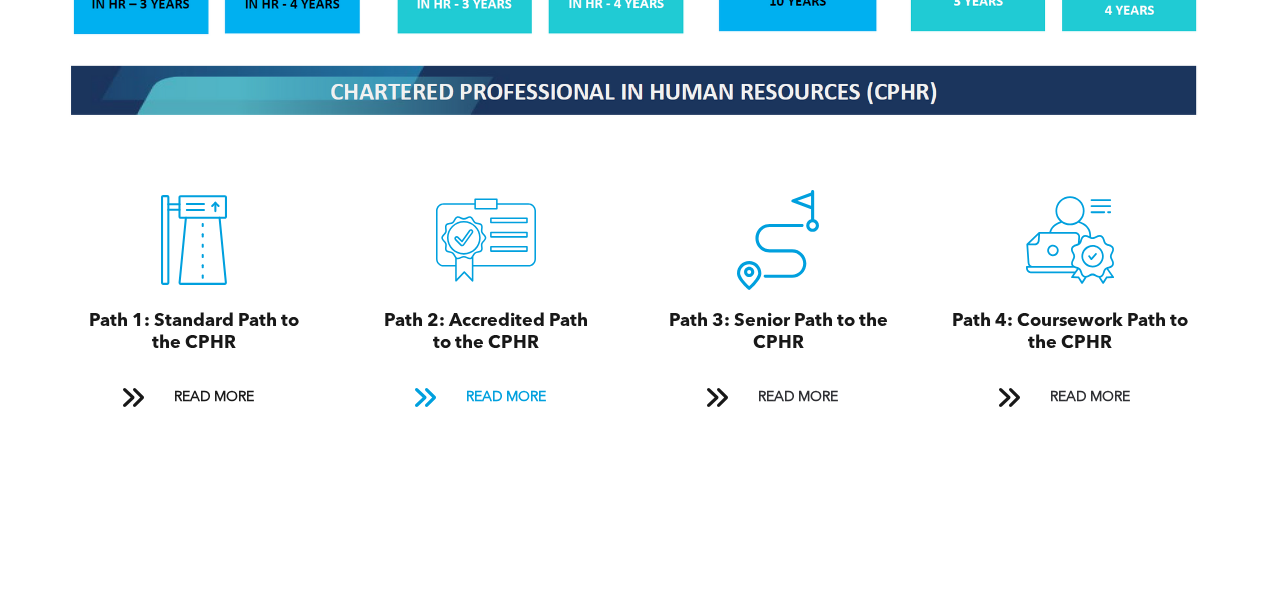 click on "READ MORE" at bounding box center [506, 397] 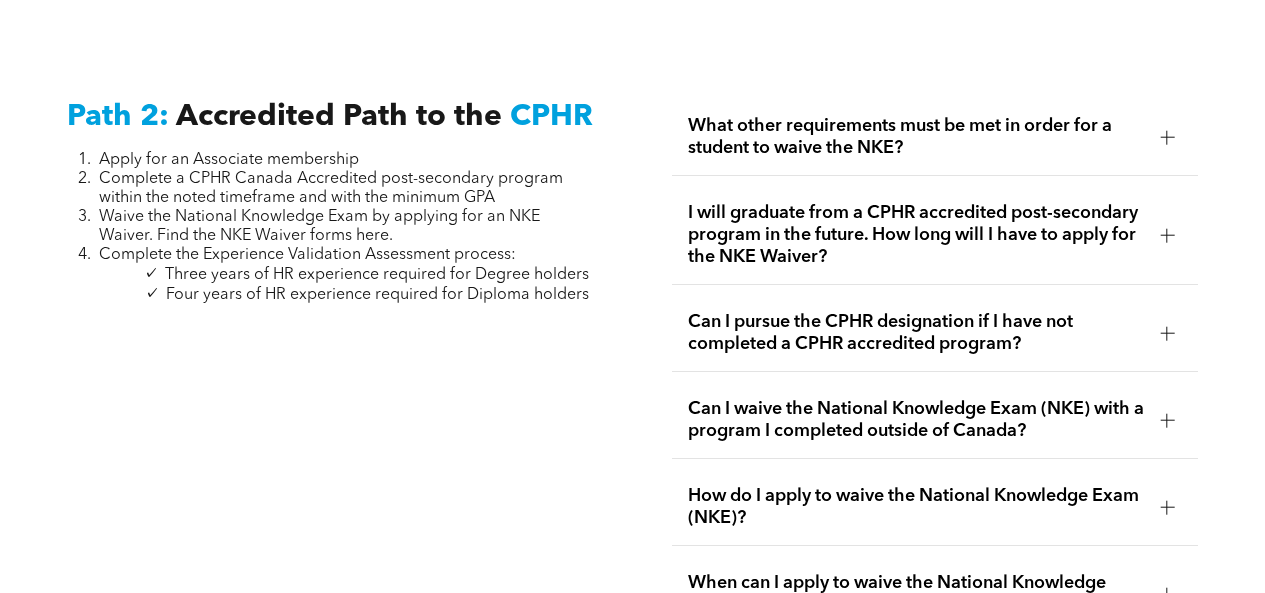 scroll, scrollTop: 3098, scrollLeft: 0, axis: vertical 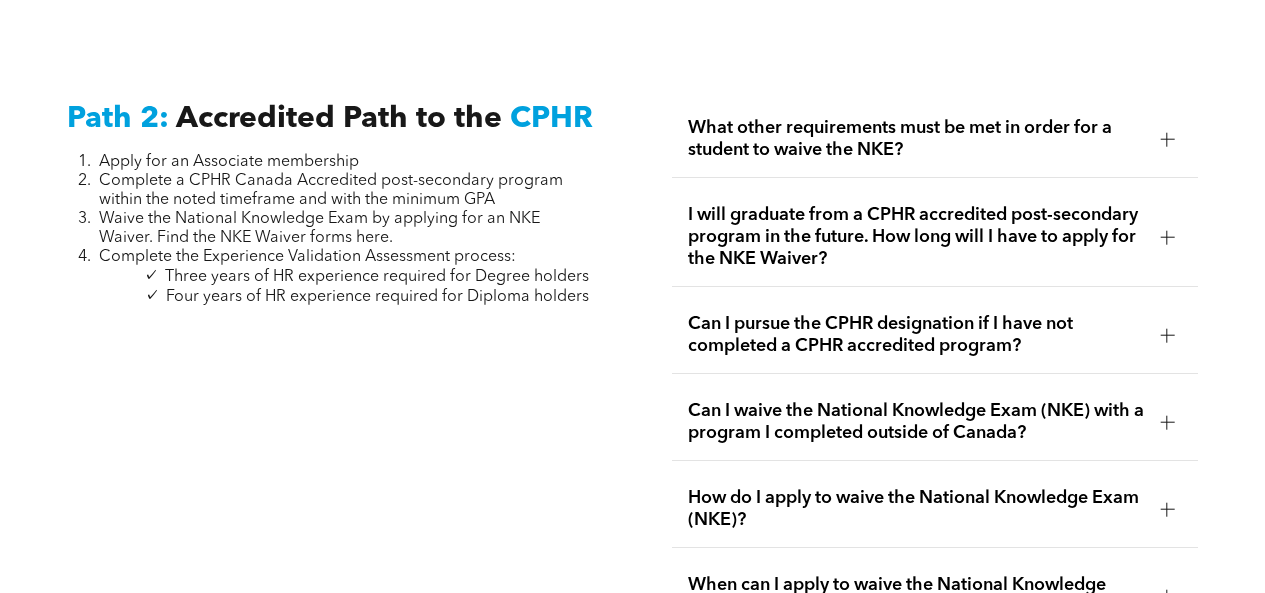 click at bounding box center [1167, 139] 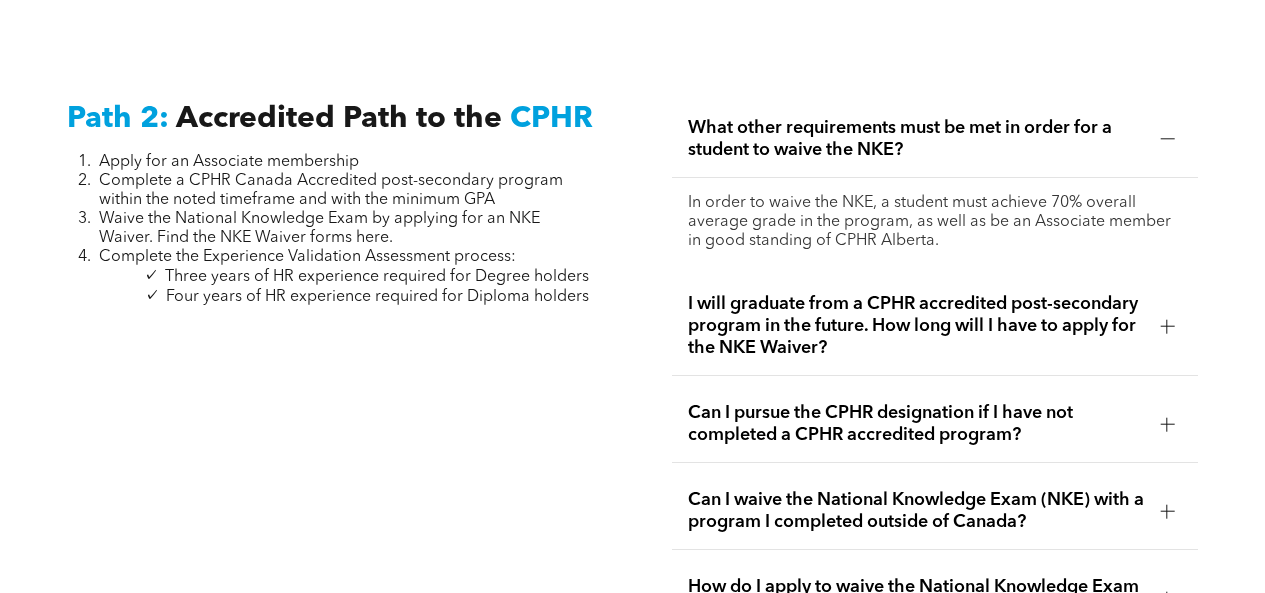 click at bounding box center [1167, 139] 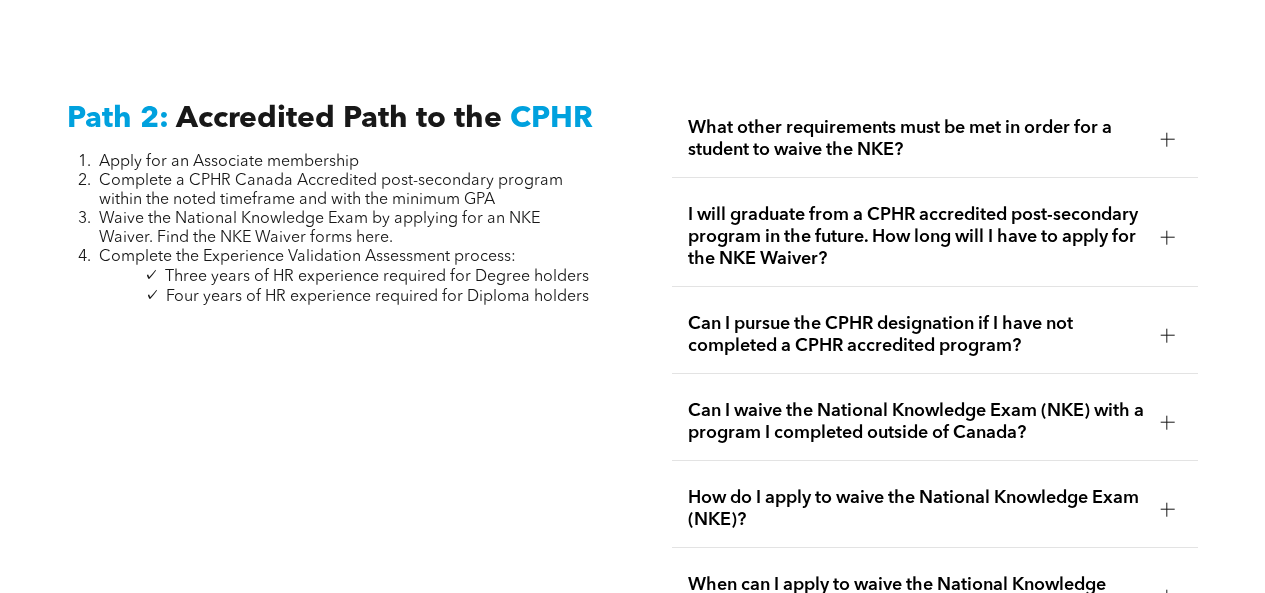 click at bounding box center (1167, 237) 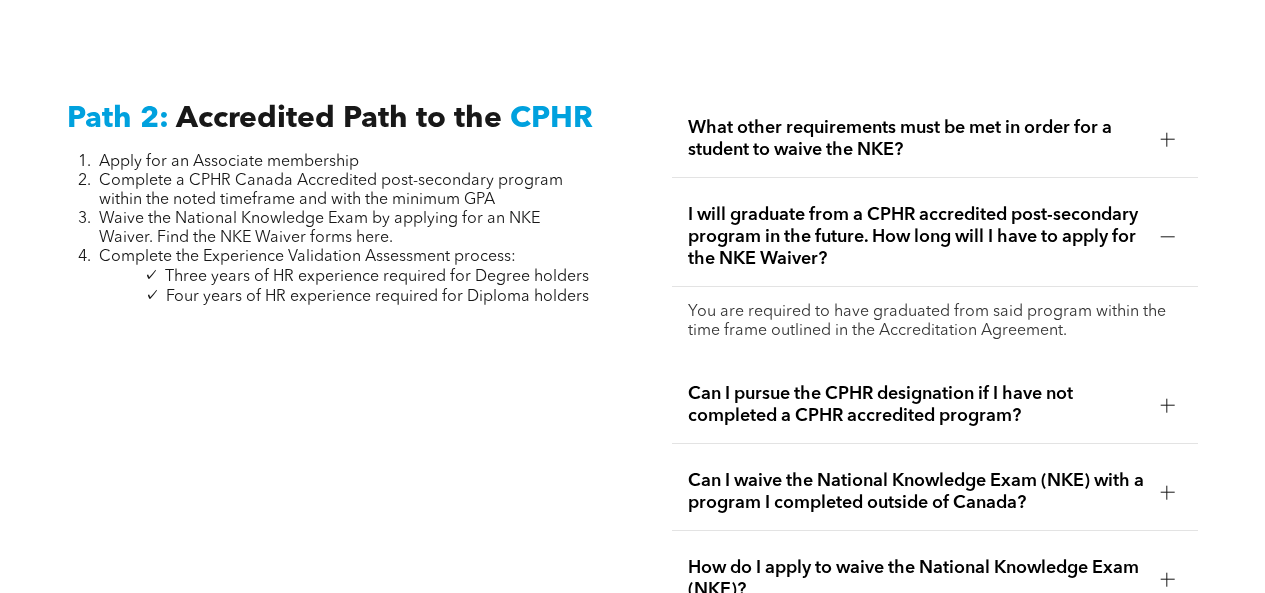 click on "I will graduate from a CPHR accredited post-secondary program in the future. How long will I have to apply for the NKE Waiver?" at bounding box center (916, 237) 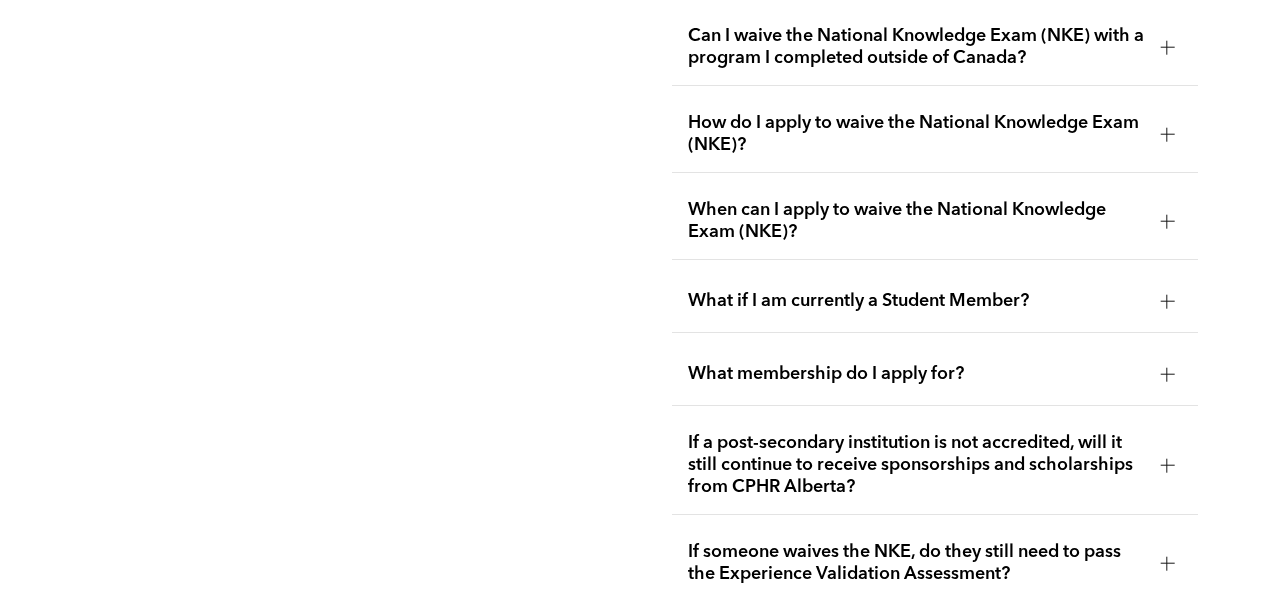 scroll, scrollTop: 3498, scrollLeft: 0, axis: vertical 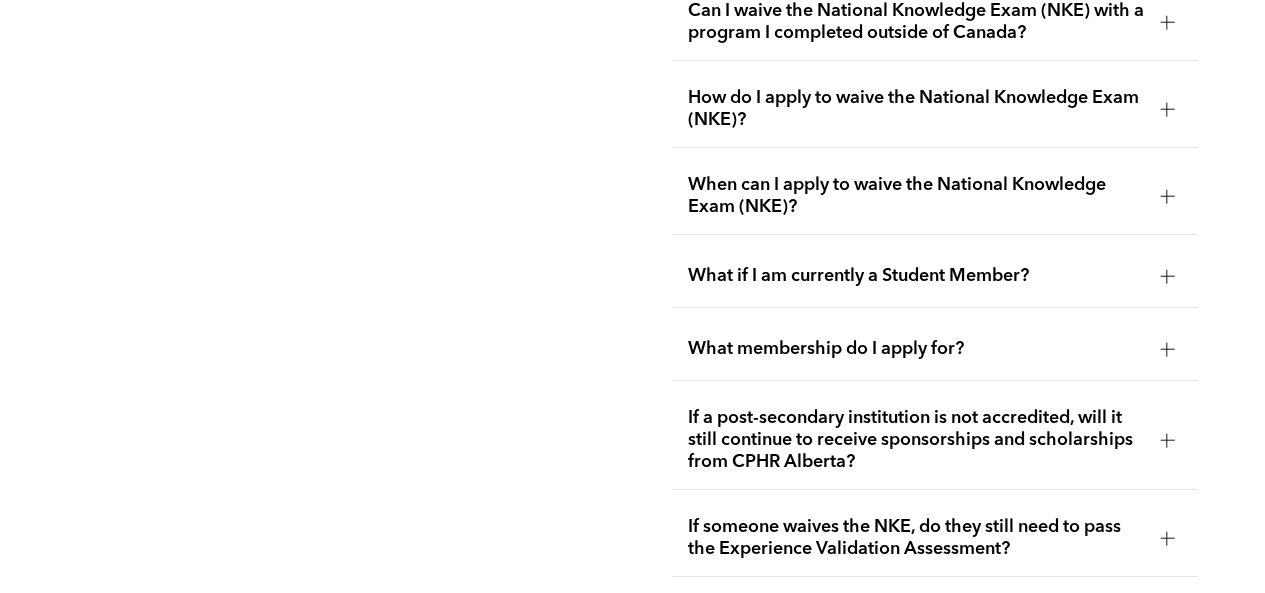 click on "What if I am currently a Student Member?" at bounding box center (916, 276) 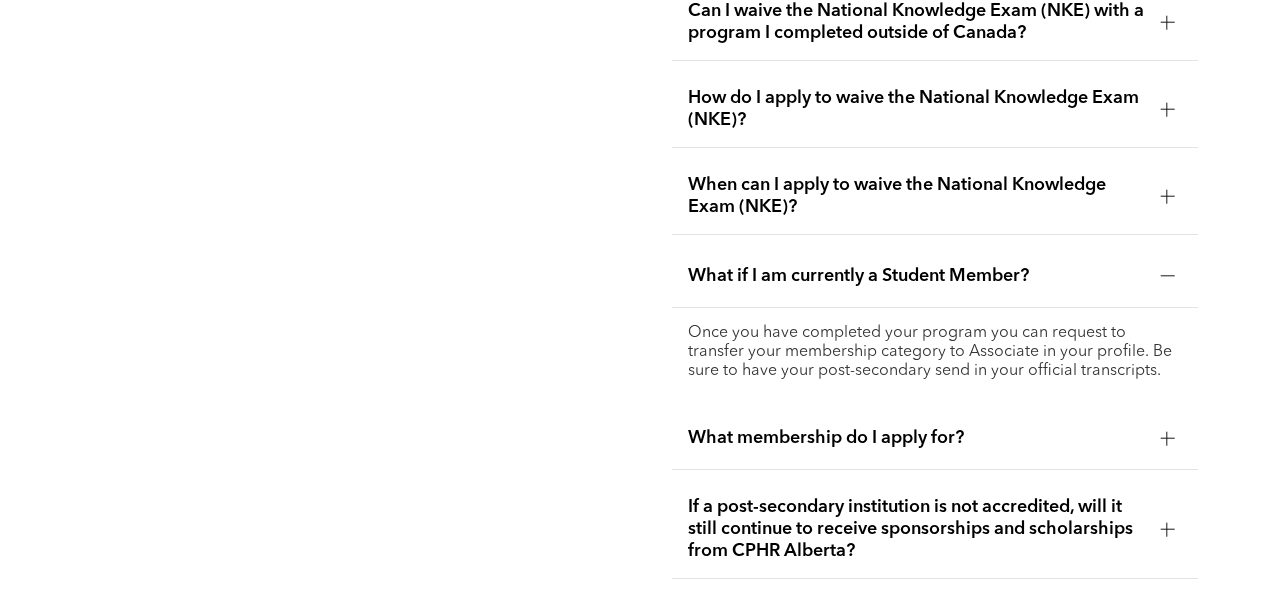 click on "What if I am currently a Student Member?" at bounding box center [916, 276] 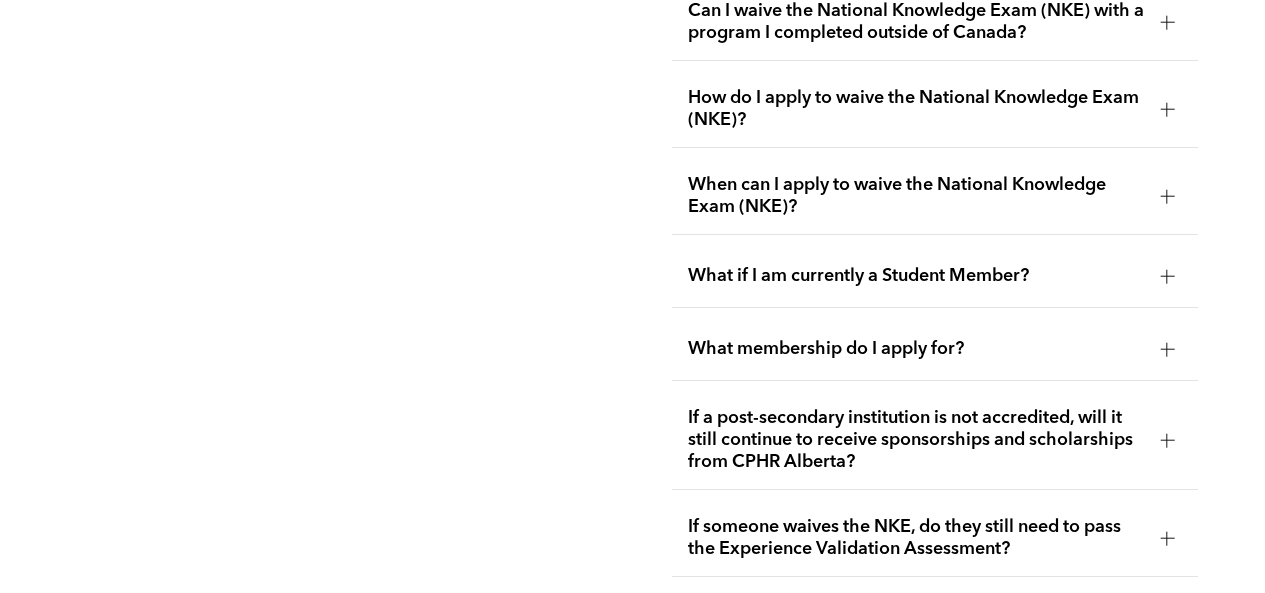 click on "What membership do I apply for?" at bounding box center (916, 349) 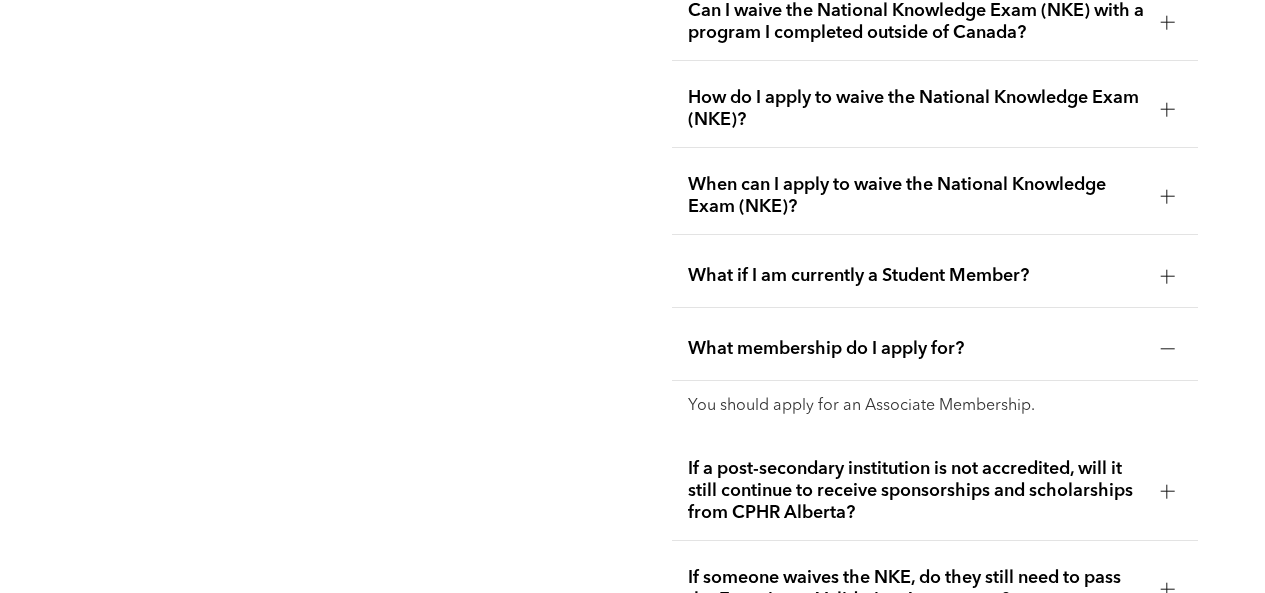 click on "What membership do I apply for?" at bounding box center [916, 349] 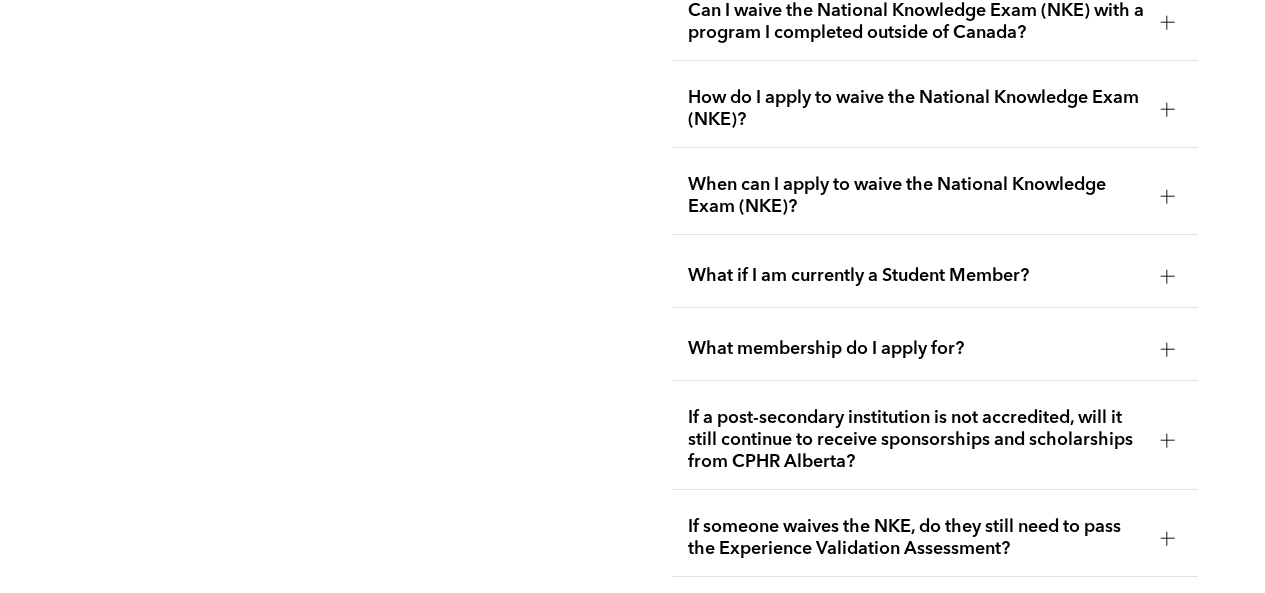 click on "What if I am currently a Student Member?" at bounding box center [935, 276] 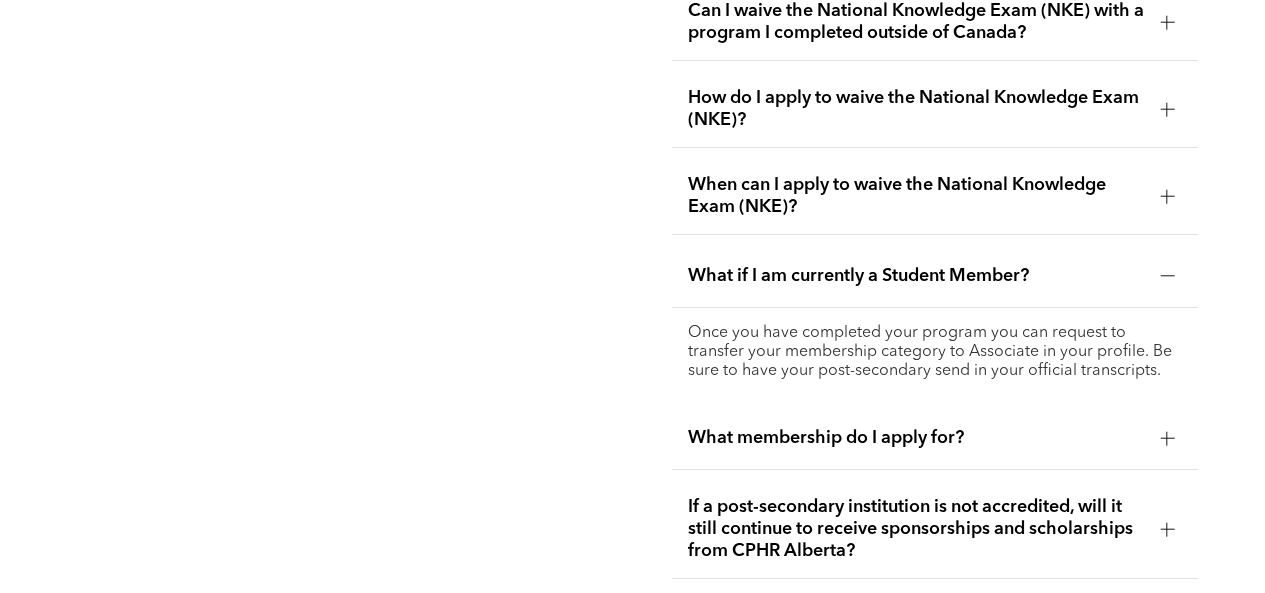 click on "What if I am currently a Student Member?" at bounding box center [935, 276] 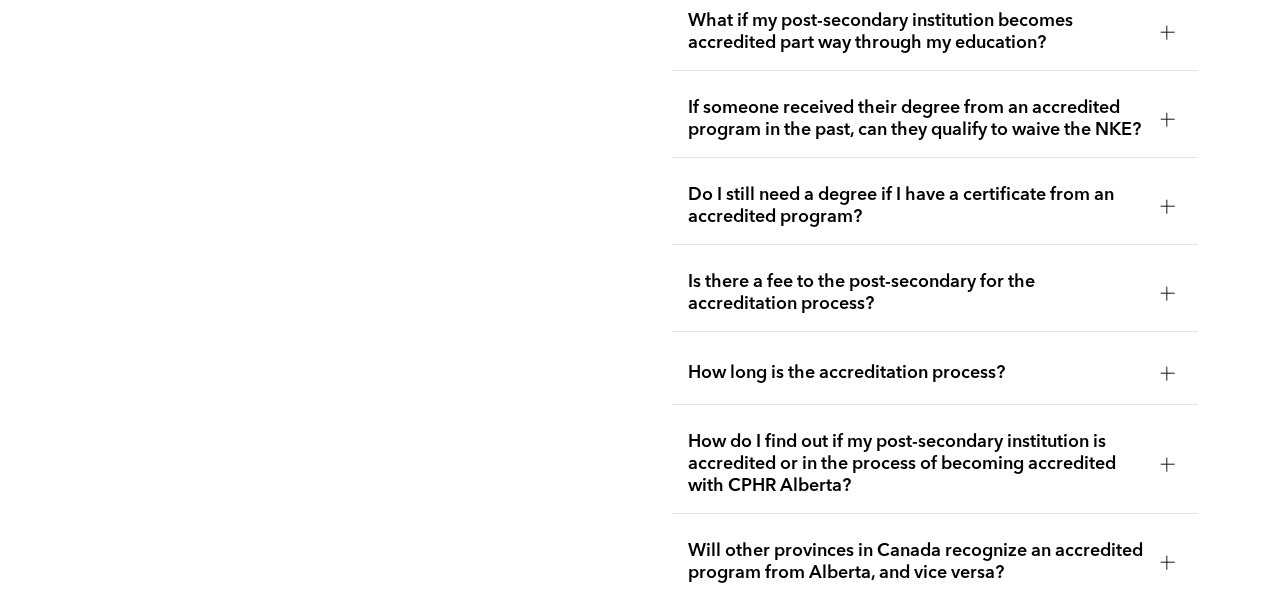 scroll, scrollTop: 4298, scrollLeft: 0, axis: vertical 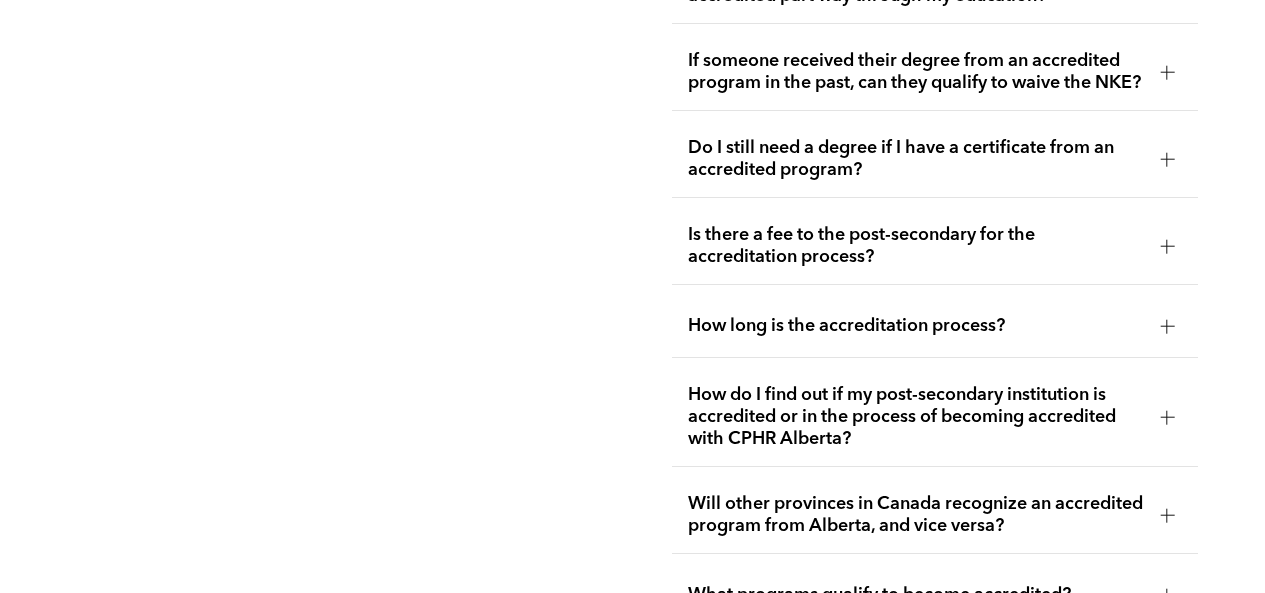 click on "How long is the accreditation process?" at bounding box center (916, 326) 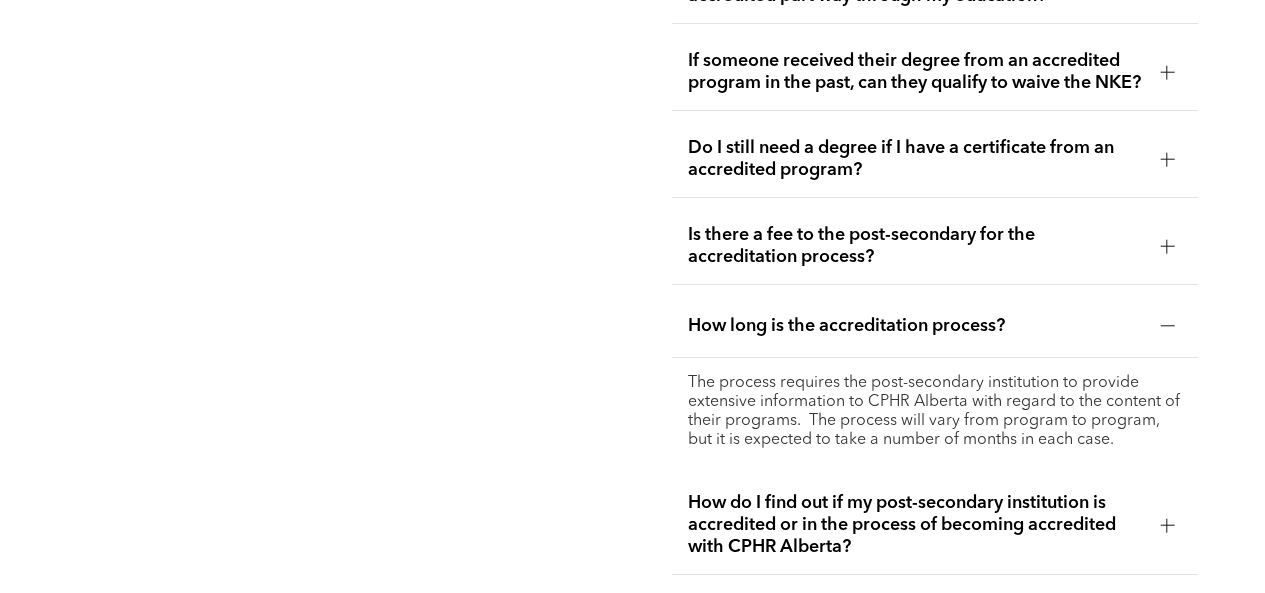 click on "How long is the accreditation process?" at bounding box center (935, 326) 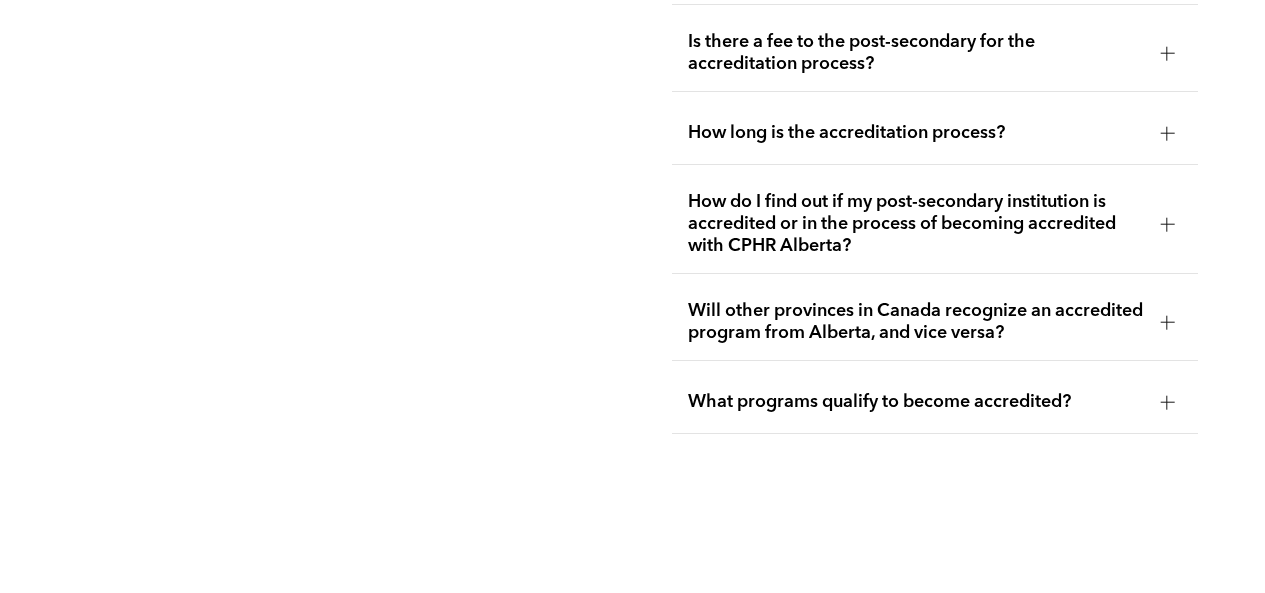 scroll, scrollTop: 4498, scrollLeft: 0, axis: vertical 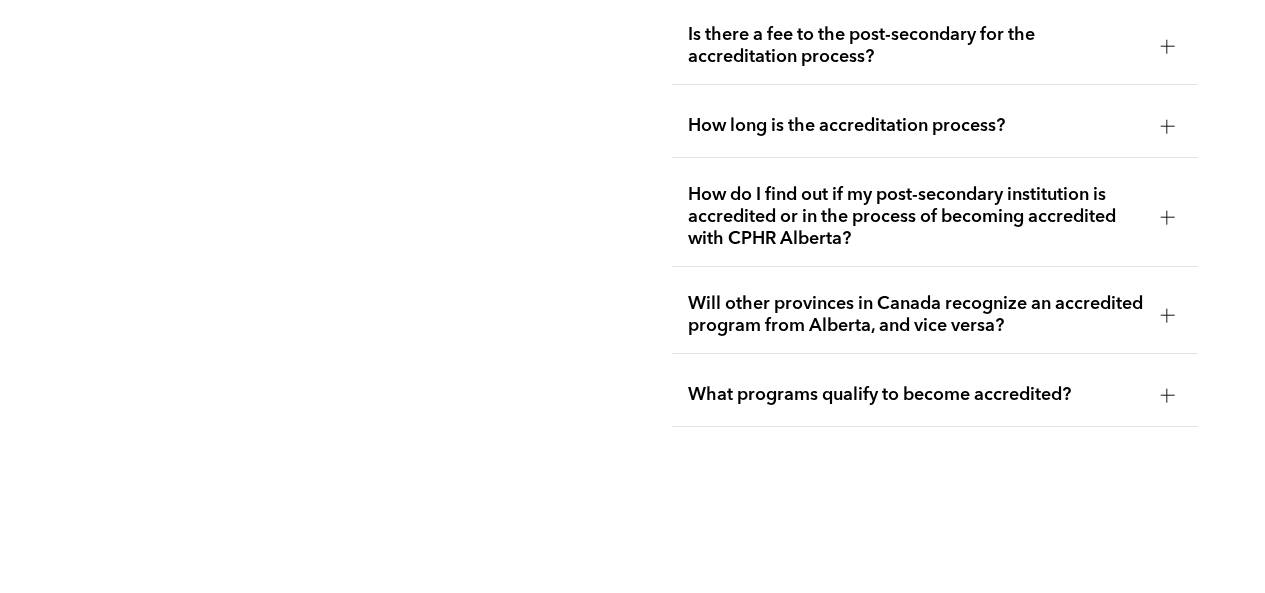 click on "Will other provinces in Canada recognize an accredited program from Alberta, and vice versa?" at bounding box center [916, 315] 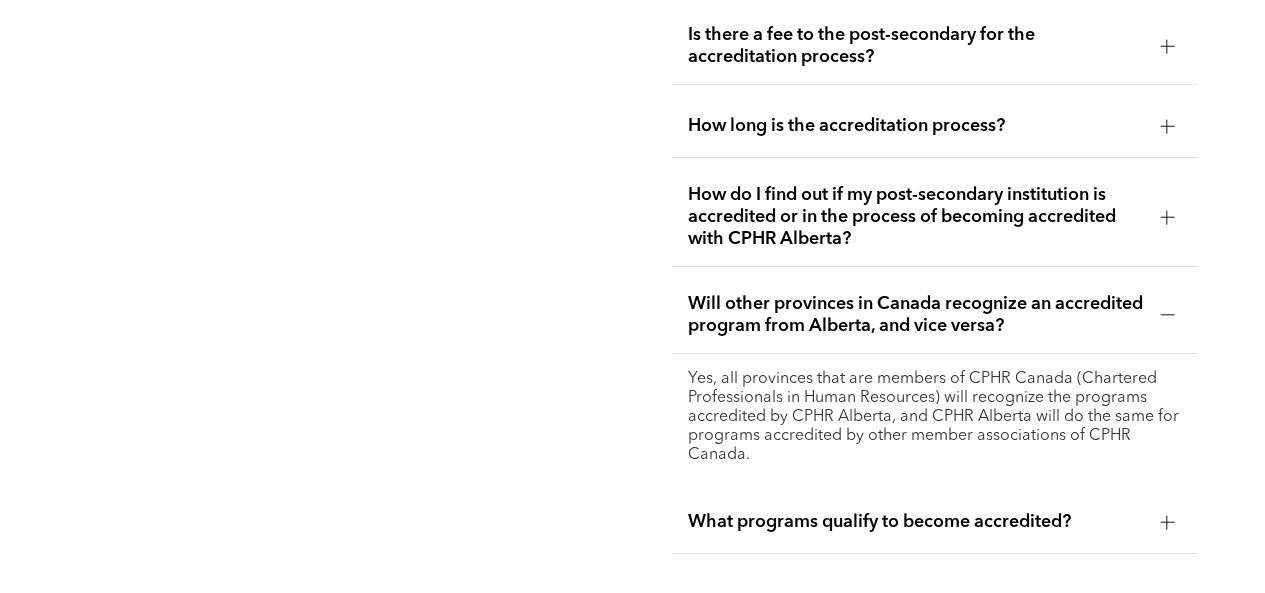 click on "Will other provinces in Canada recognize an accredited program from Alberta, and vice versa?" at bounding box center (916, 315) 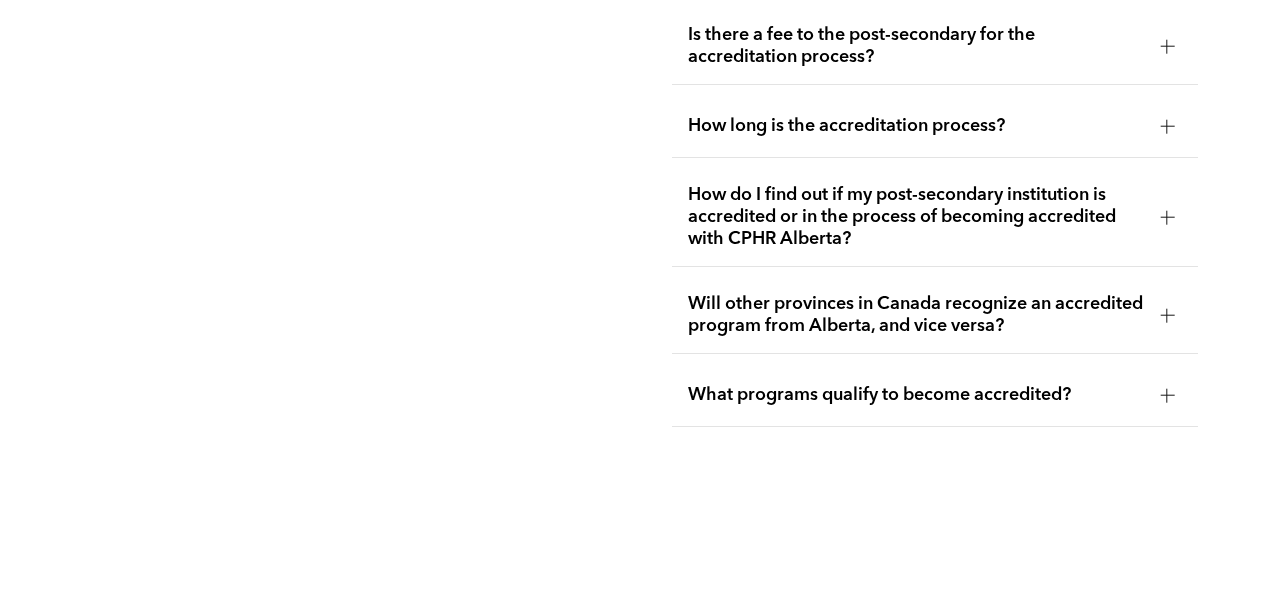 click on "What programs qualify to become accredited?" at bounding box center [916, 395] 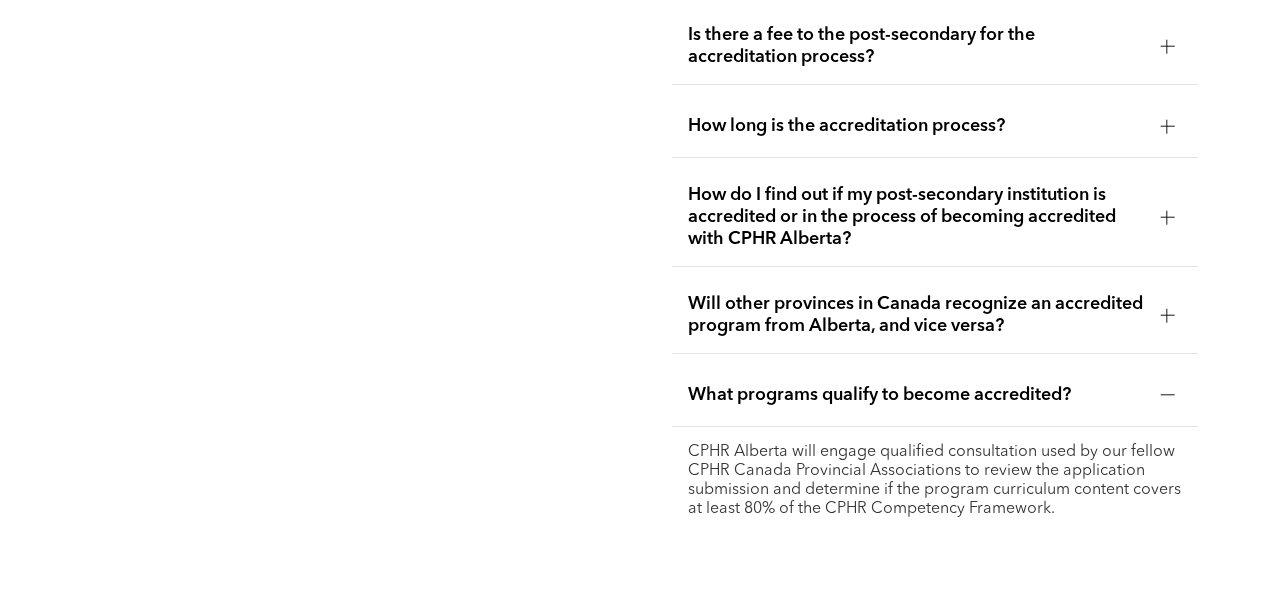click on "What programs qualify to become accredited?" at bounding box center [916, 395] 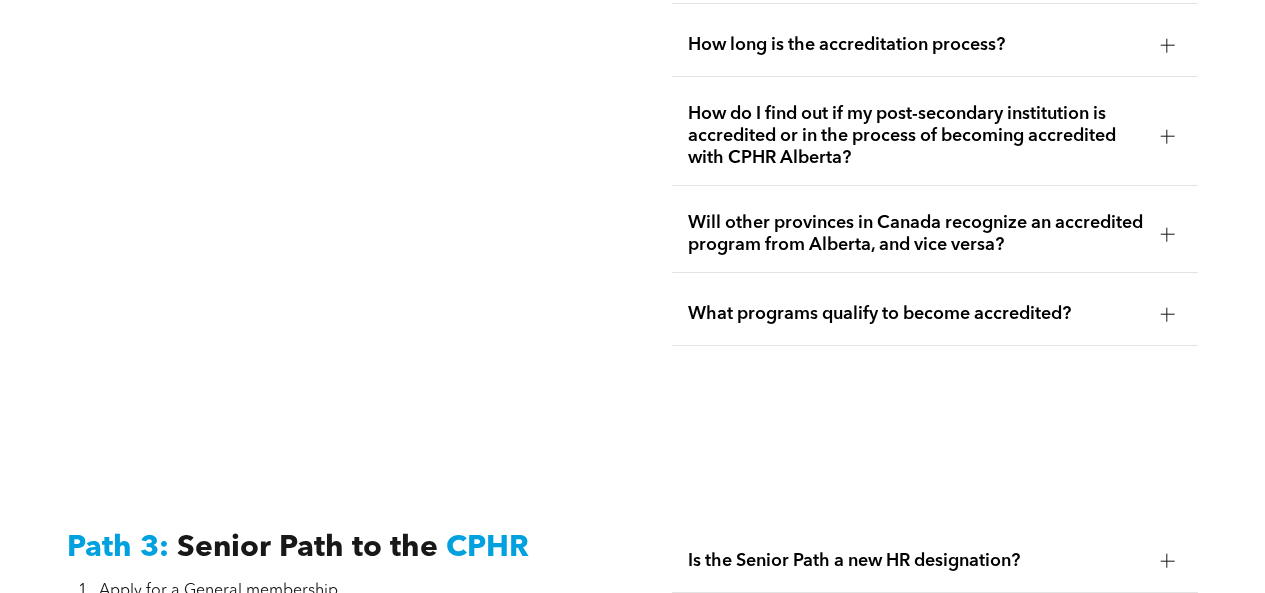 scroll, scrollTop: 4998, scrollLeft: 0, axis: vertical 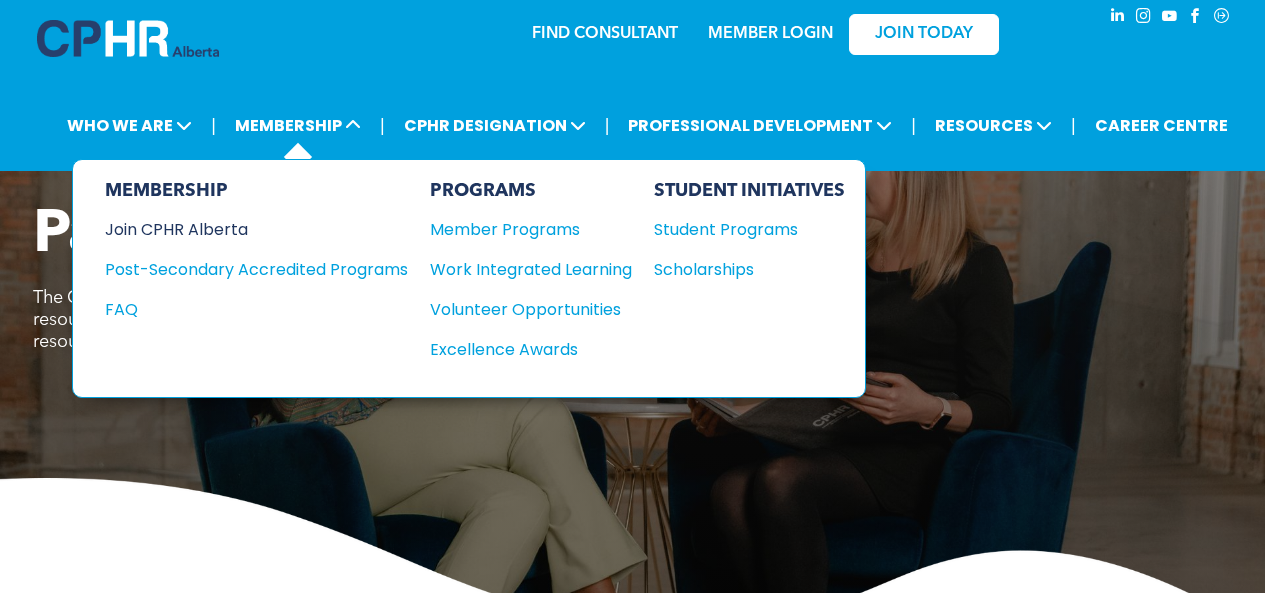 click on "Join CPHR Alberta" at bounding box center [241, 229] 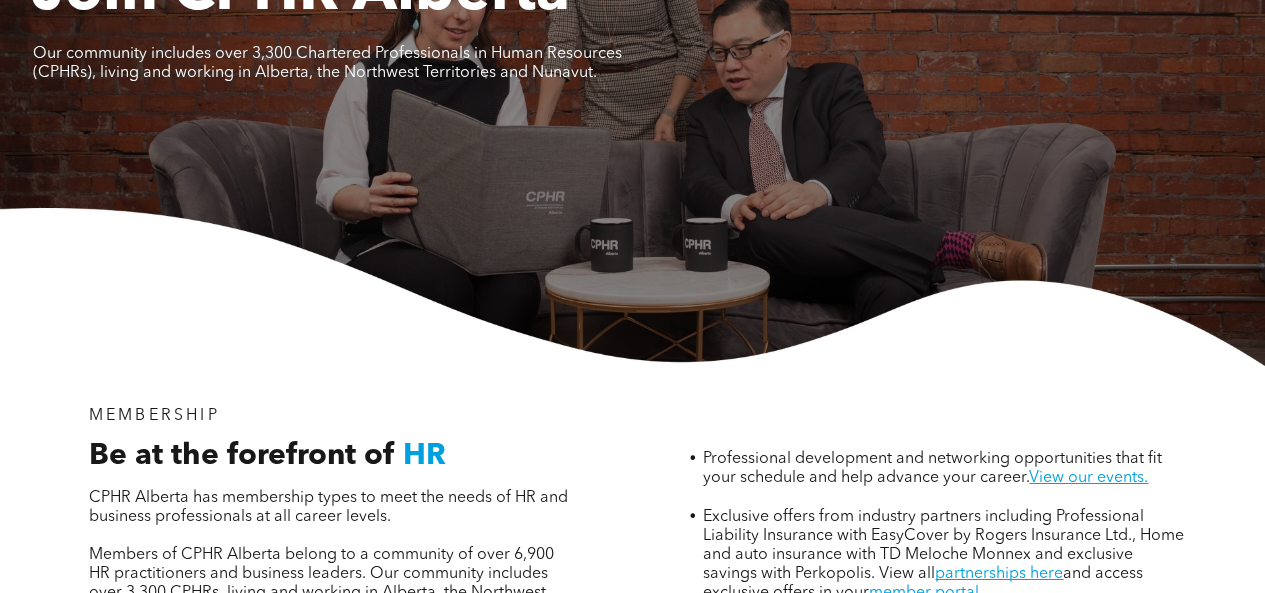 scroll, scrollTop: 0, scrollLeft: 0, axis: both 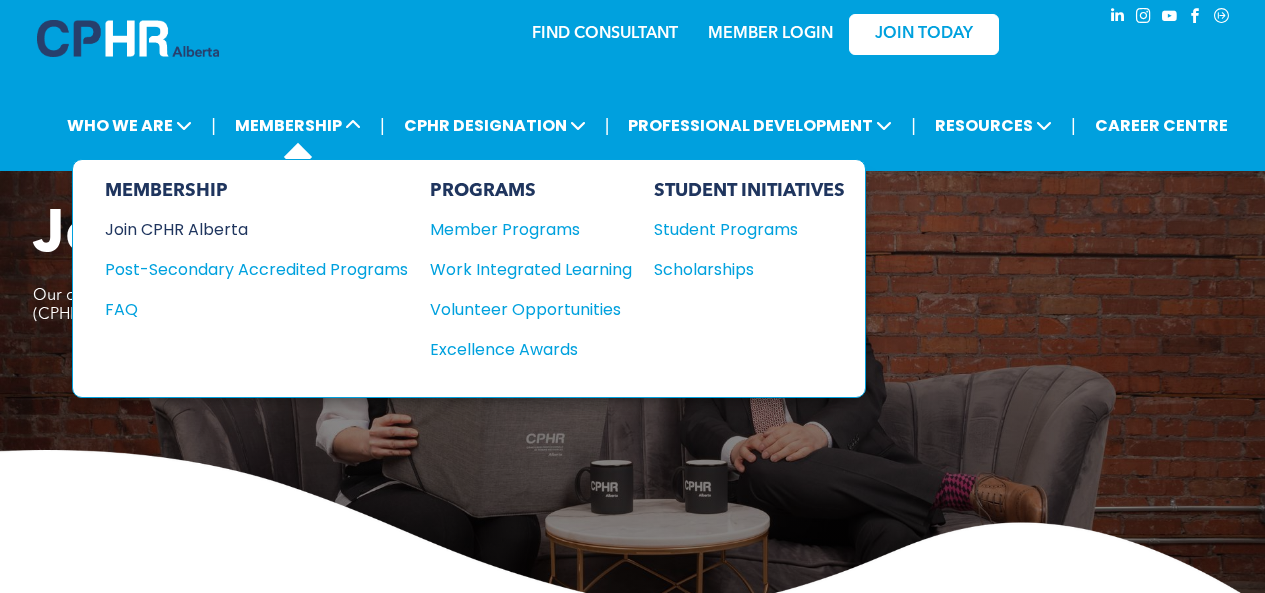 click on "Join CPHR Alberta" at bounding box center (241, 229) 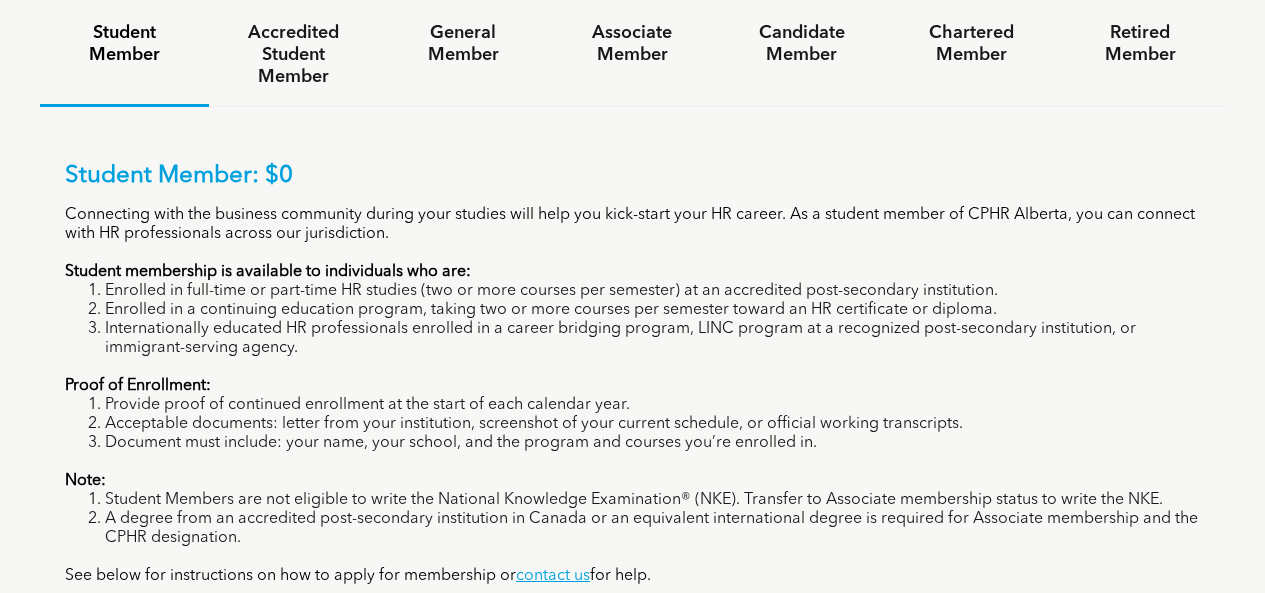scroll, scrollTop: 1300, scrollLeft: 0, axis: vertical 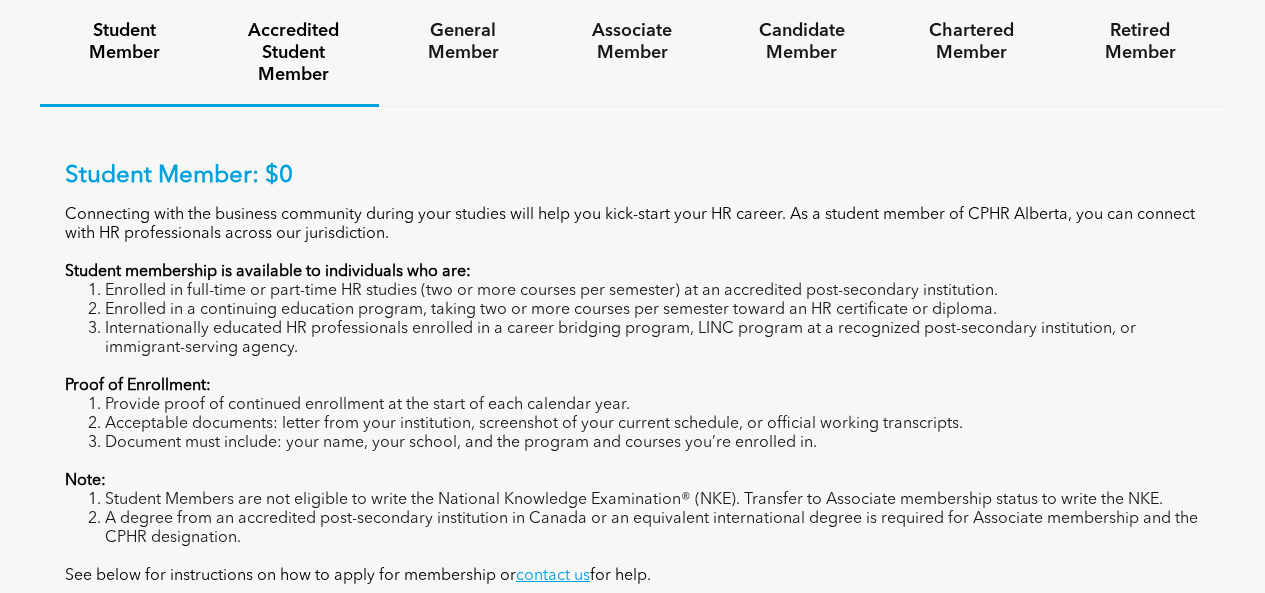 click on "Accredited Student Member" at bounding box center [293, 53] 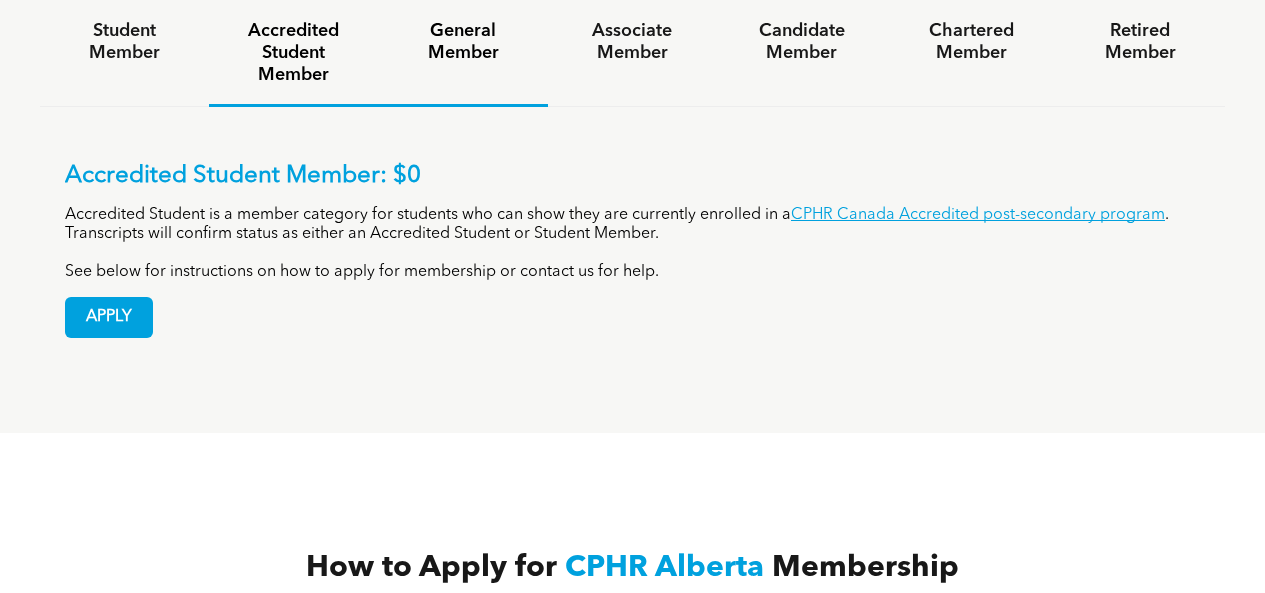 click on "General Member" at bounding box center (463, 42) 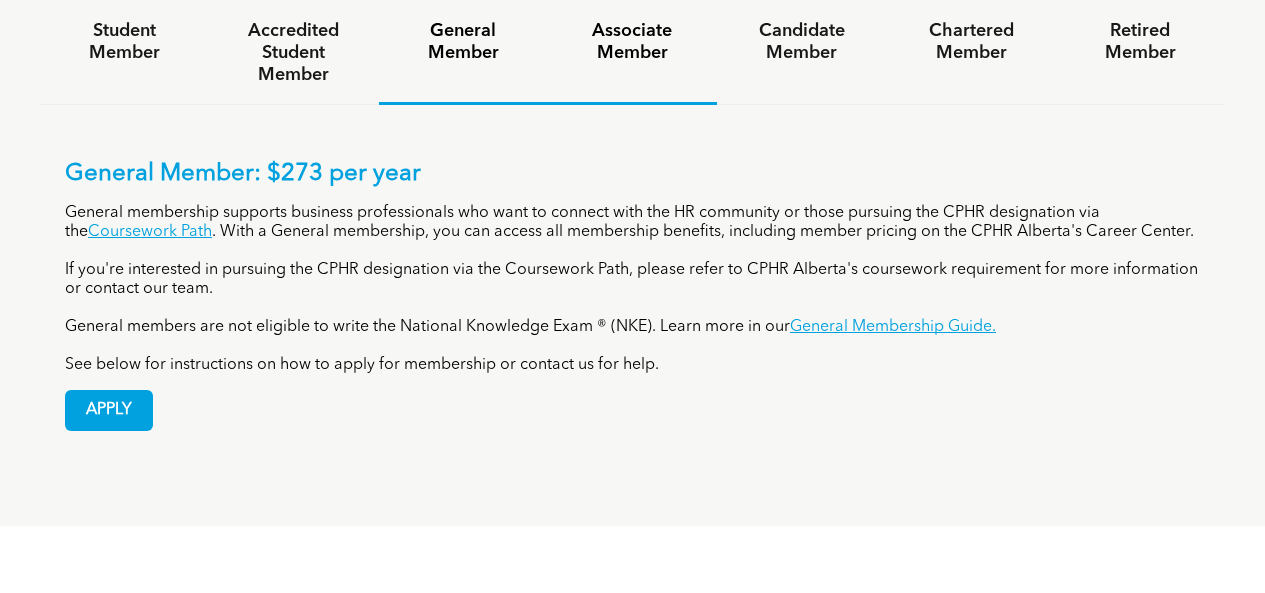 click on "Associate Member" at bounding box center [632, 42] 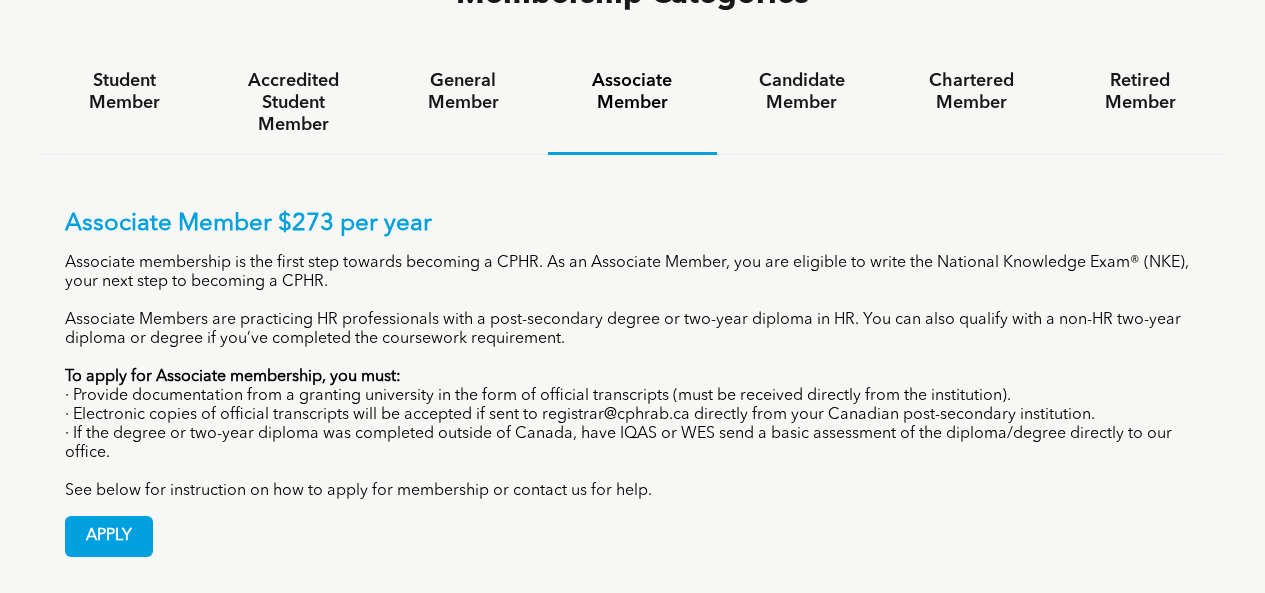 scroll, scrollTop: 1200, scrollLeft: 0, axis: vertical 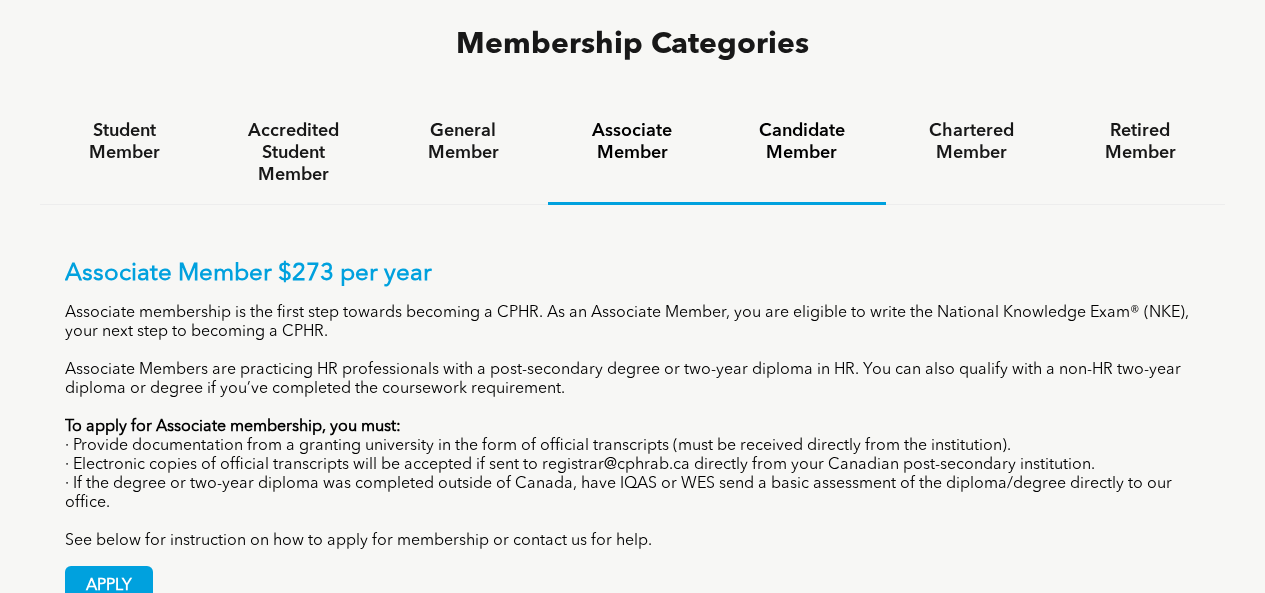 click on "Candidate Member" at bounding box center [801, 142] 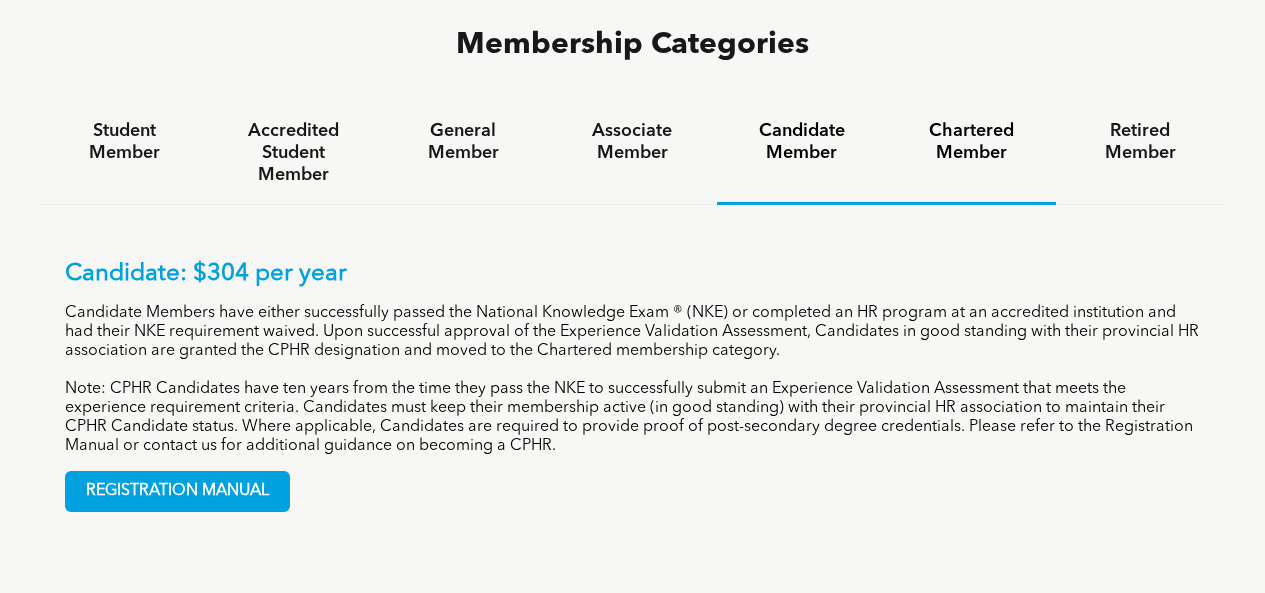 click on "Chartered Member" at bounding box center [970, 142] 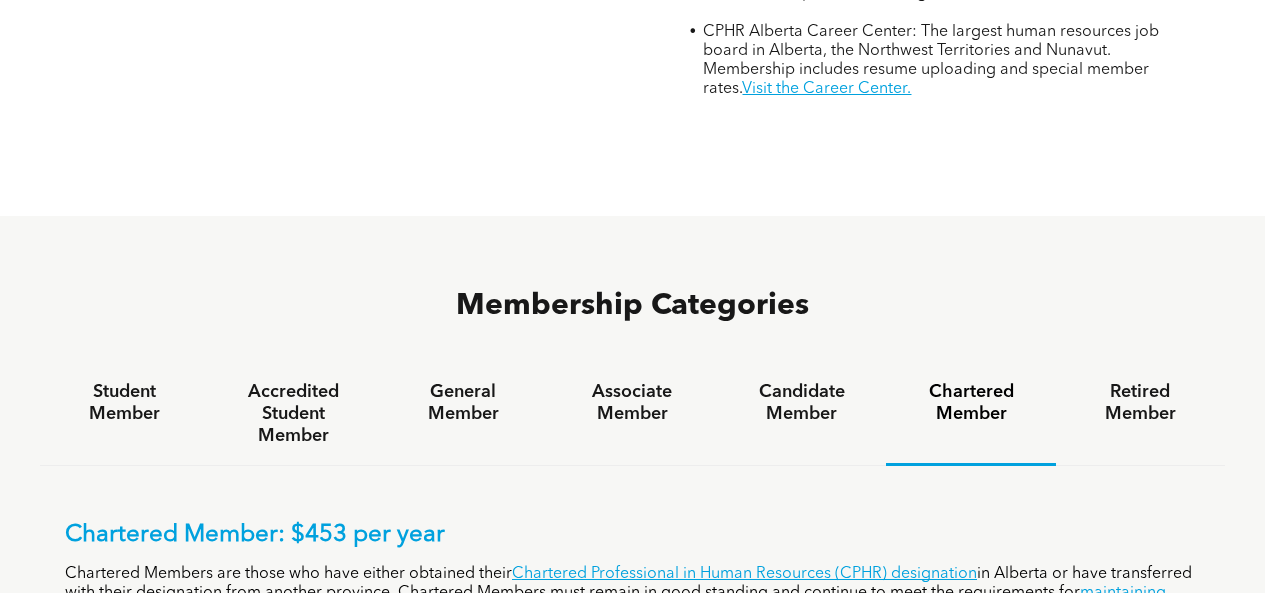 scroll, scrollTop: 900, scrollLeft: 0, axis: vertical 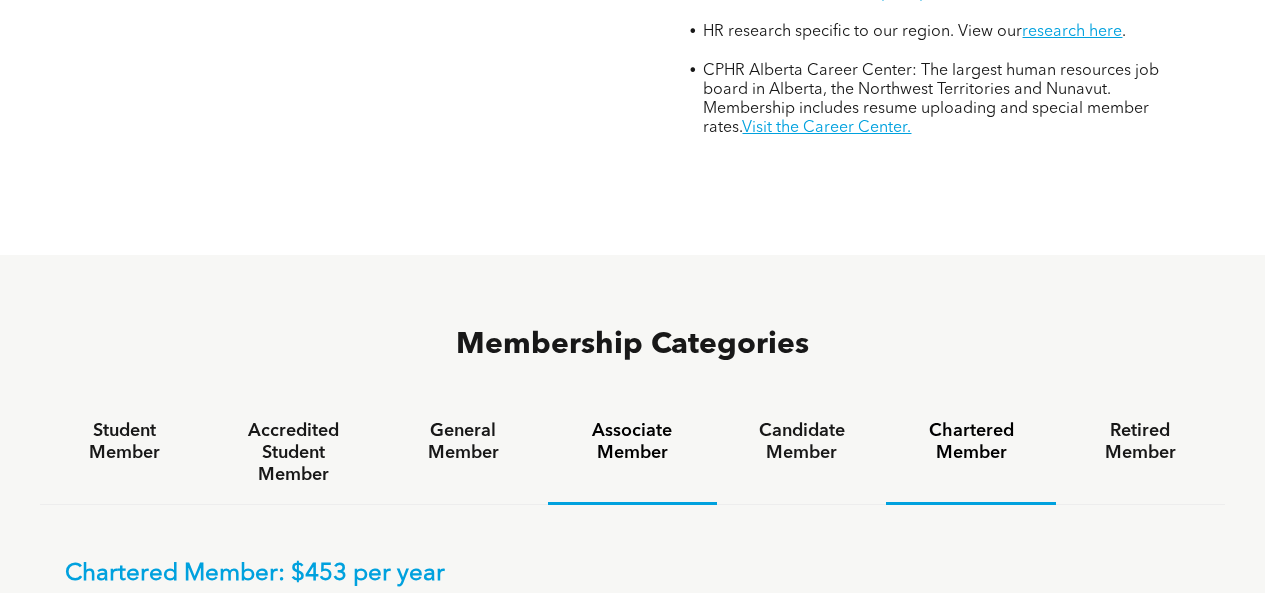 click on "Associate Member" at bounding box center [632, 442] 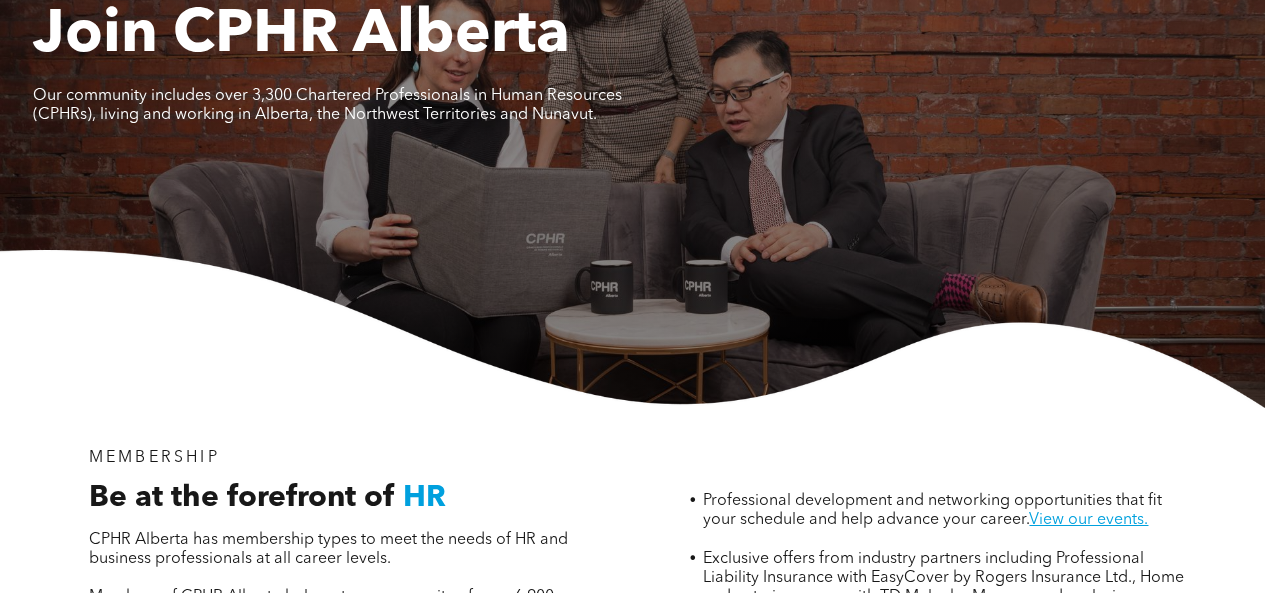 scroll, scrollTop: 0, scrollLeft: 0, axis: both 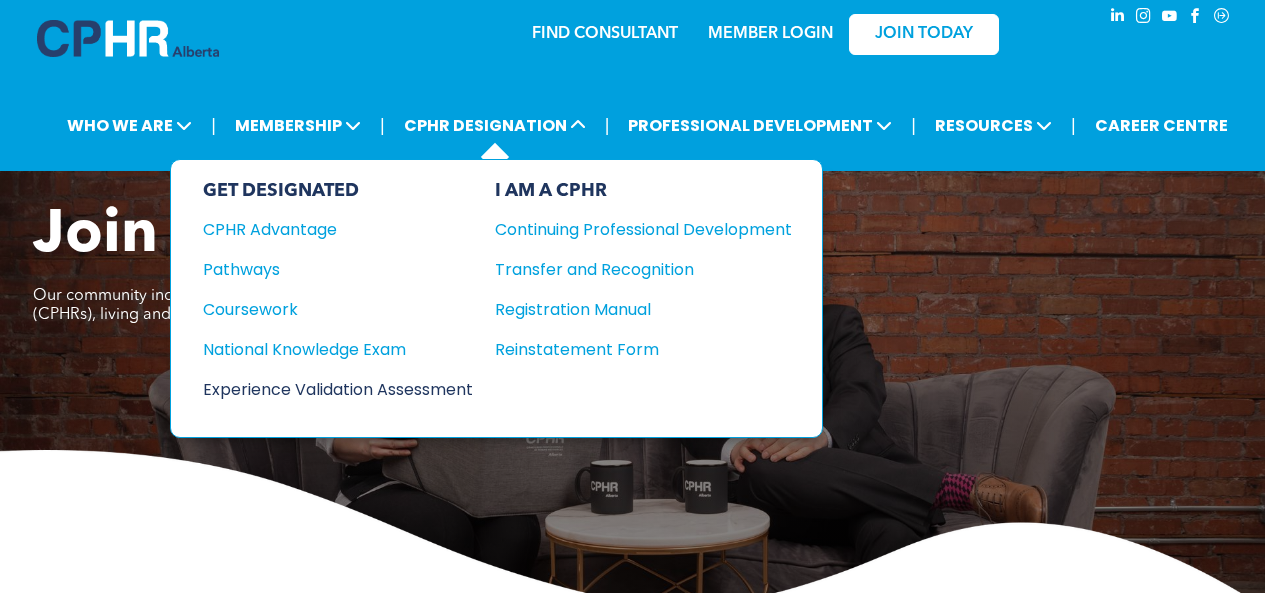 click on "Experience Validation Assessment" at bounding box center (324, 389) 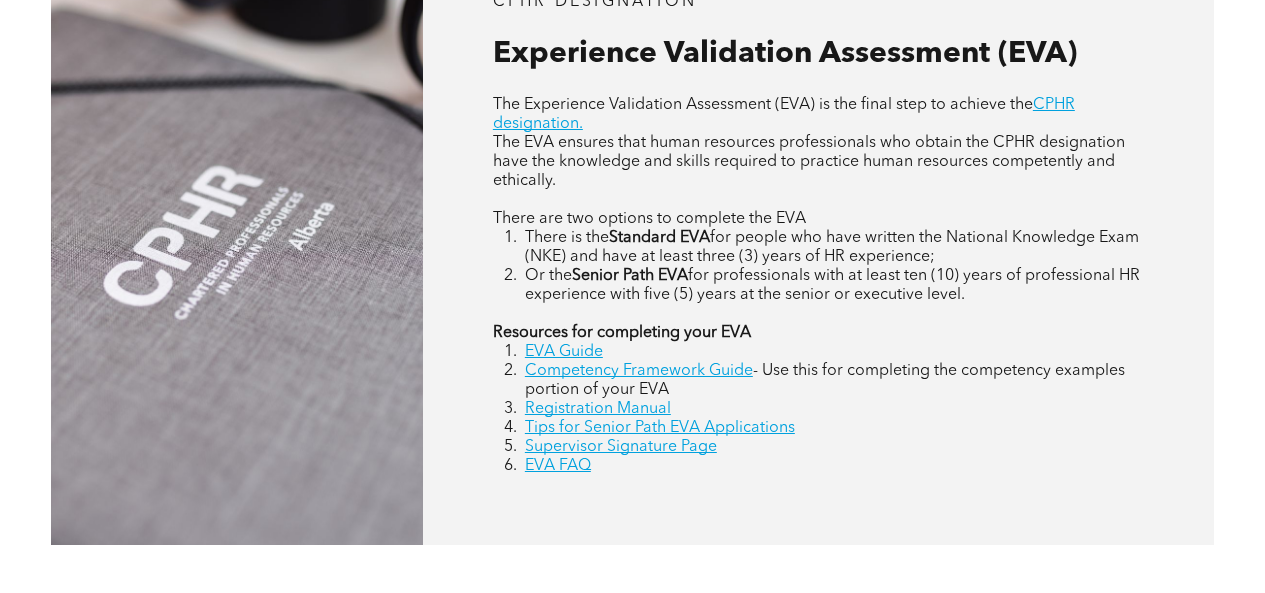 scroll, scrollTop: 900, scrollLeft: 0, axis: vertical 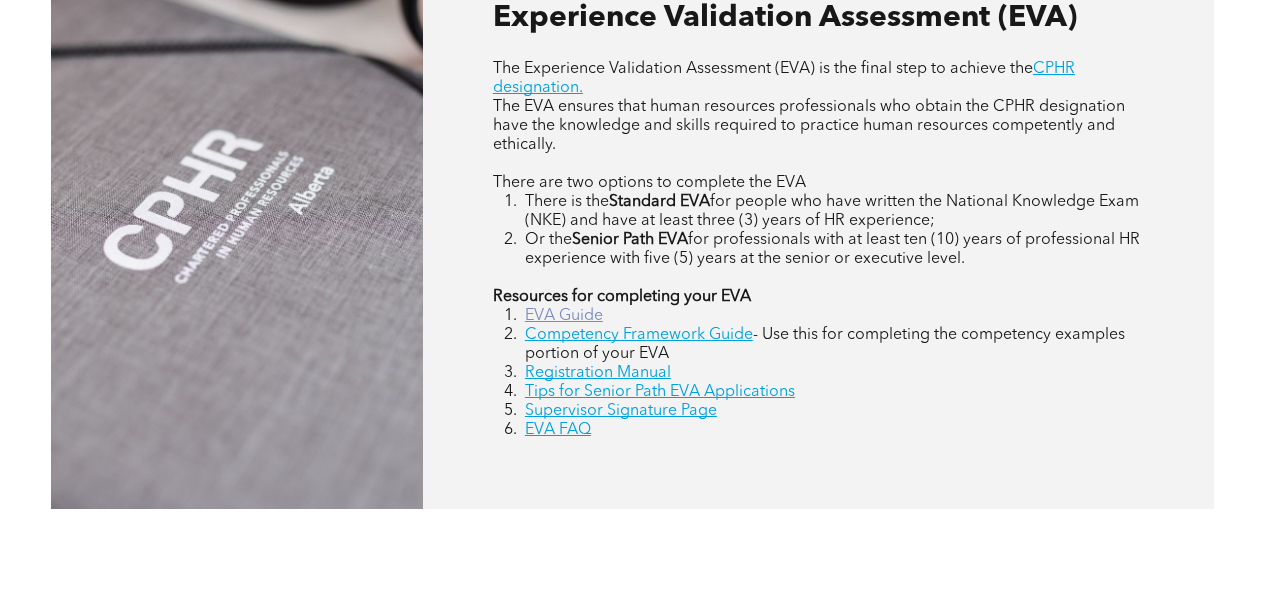 click on "EVA Guide" at bounding box center (564, 316) 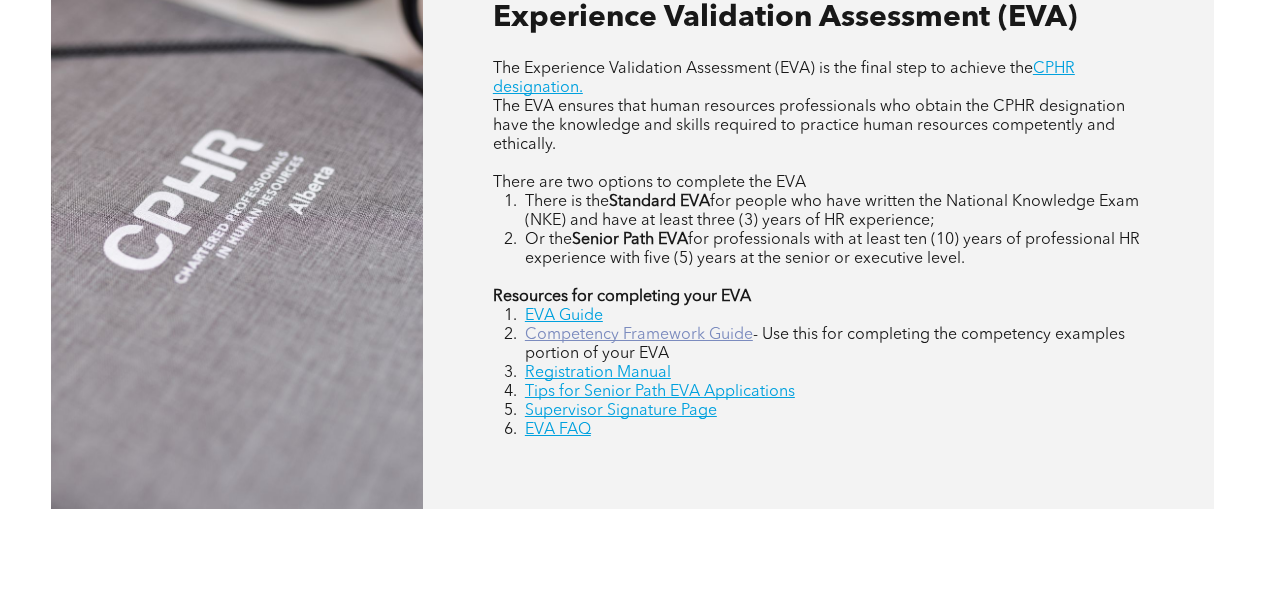 click on "Competency Framework Guide" at bounding box center (639, 335) 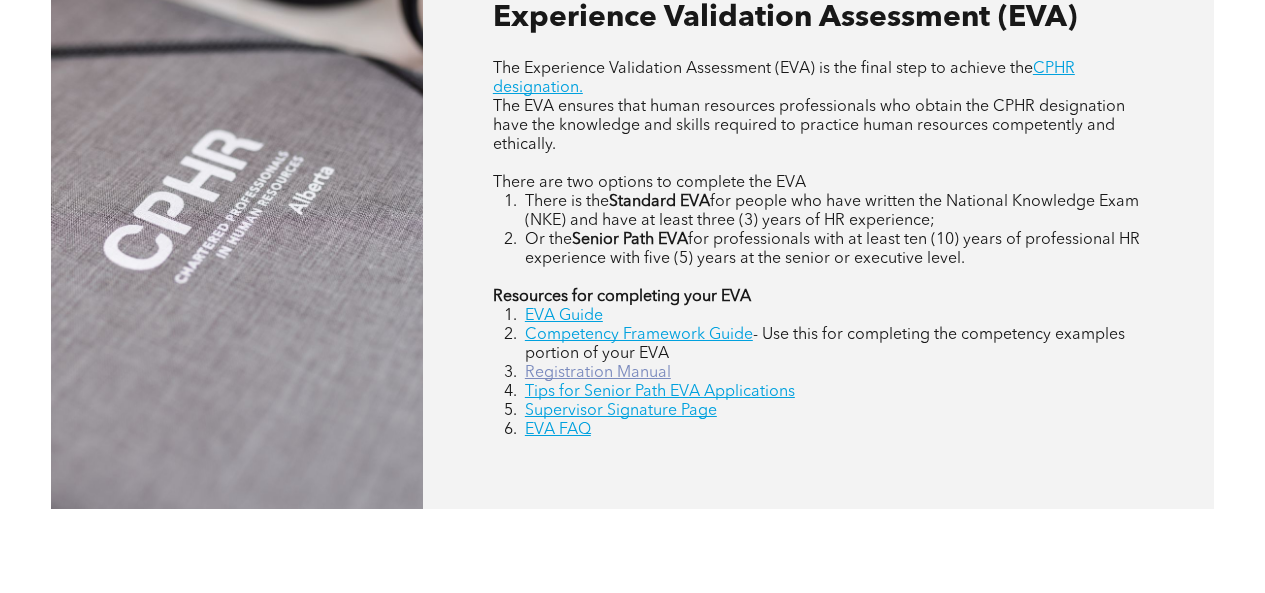 click on "Registration Manual" at bounding box center (598, 373) 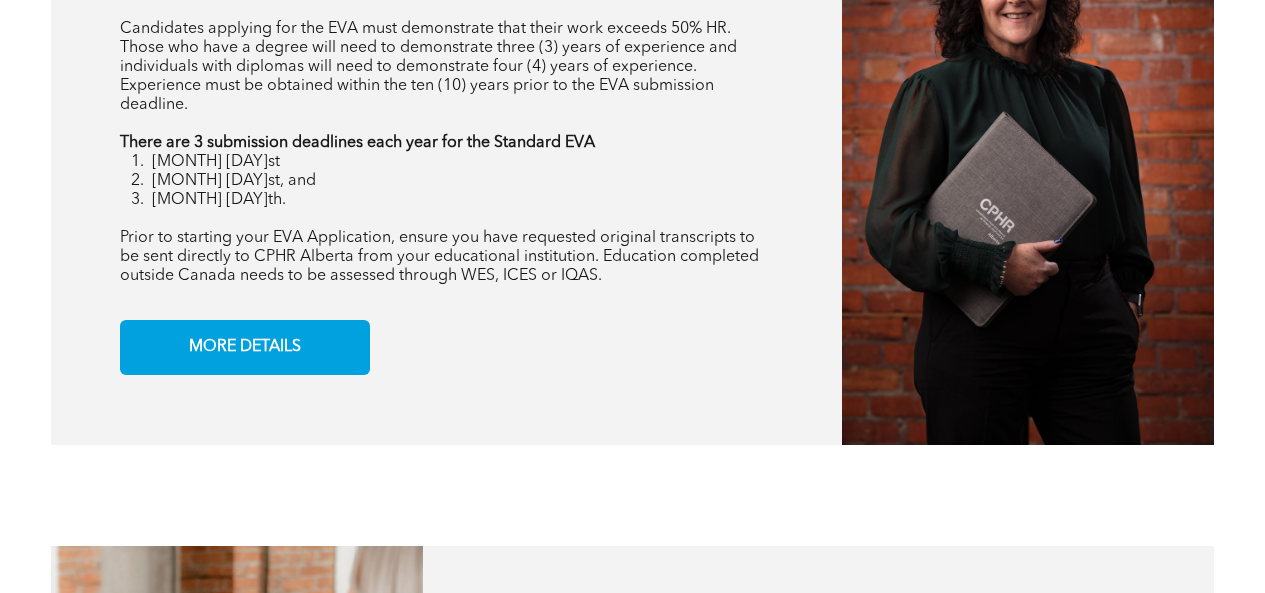 scroll, scrollTop: 1700, scrollLeft: 0, axis: vertical 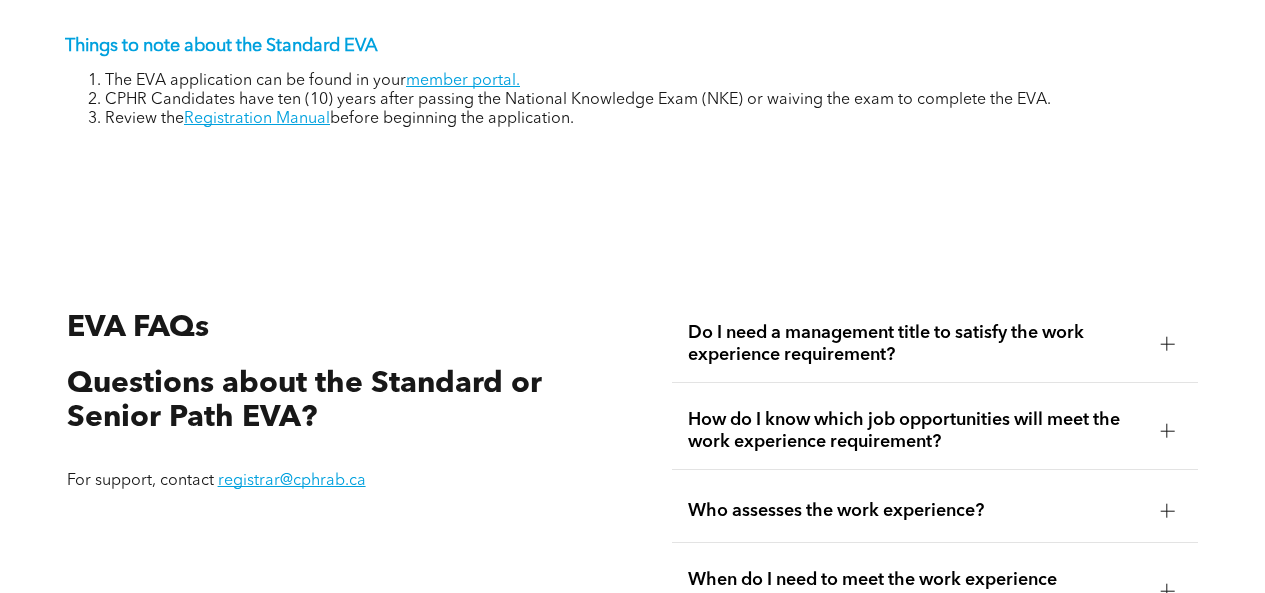click on "Do I need a management title to satisfy the work experience requirement?" at bounding box center [916, 344] 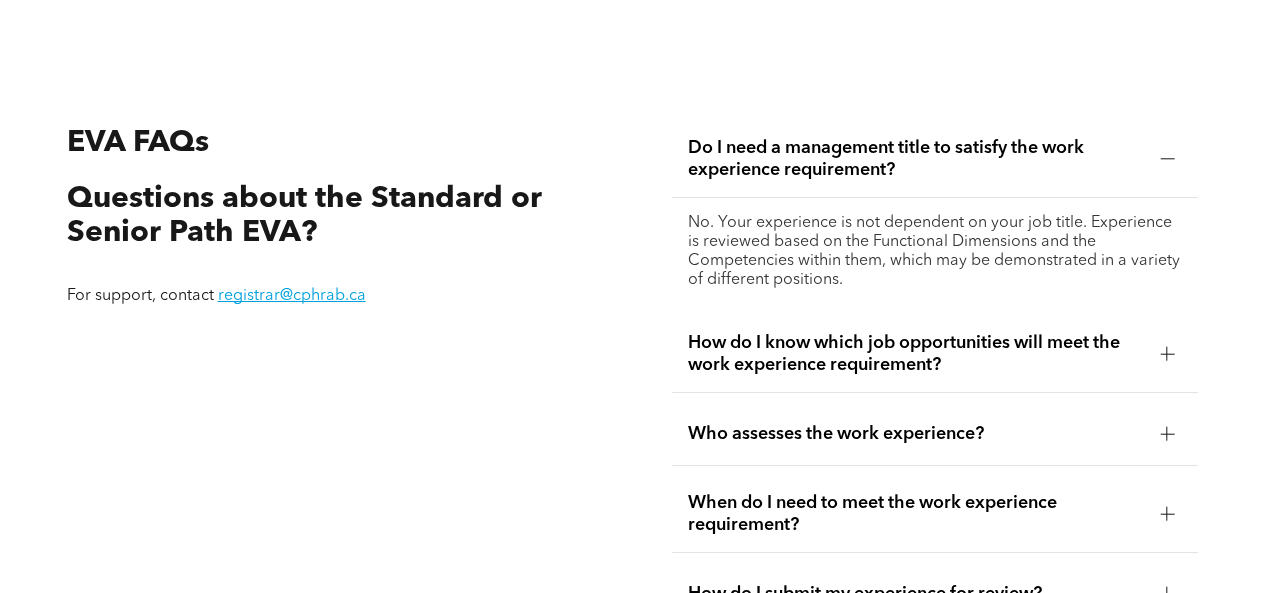 scroll, scrollTop: 3239, scrollLeft: 0, axis: vertical 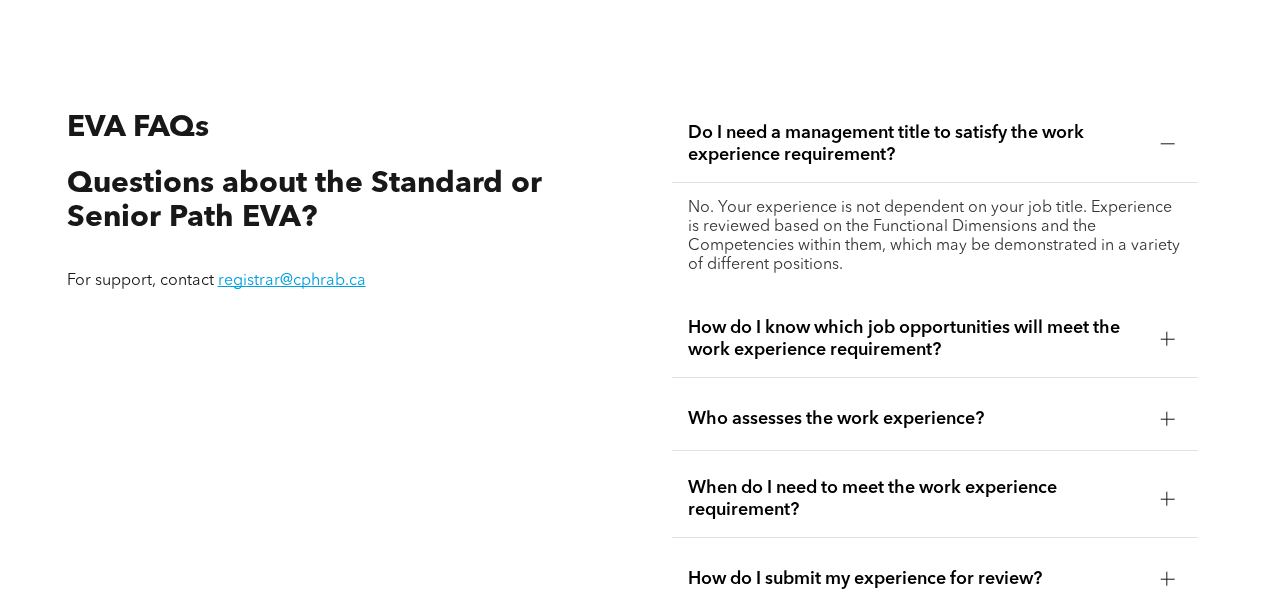 click on "How do I know which job opportunities will meet the work experience requirement?" at bounding box center (916, 339) 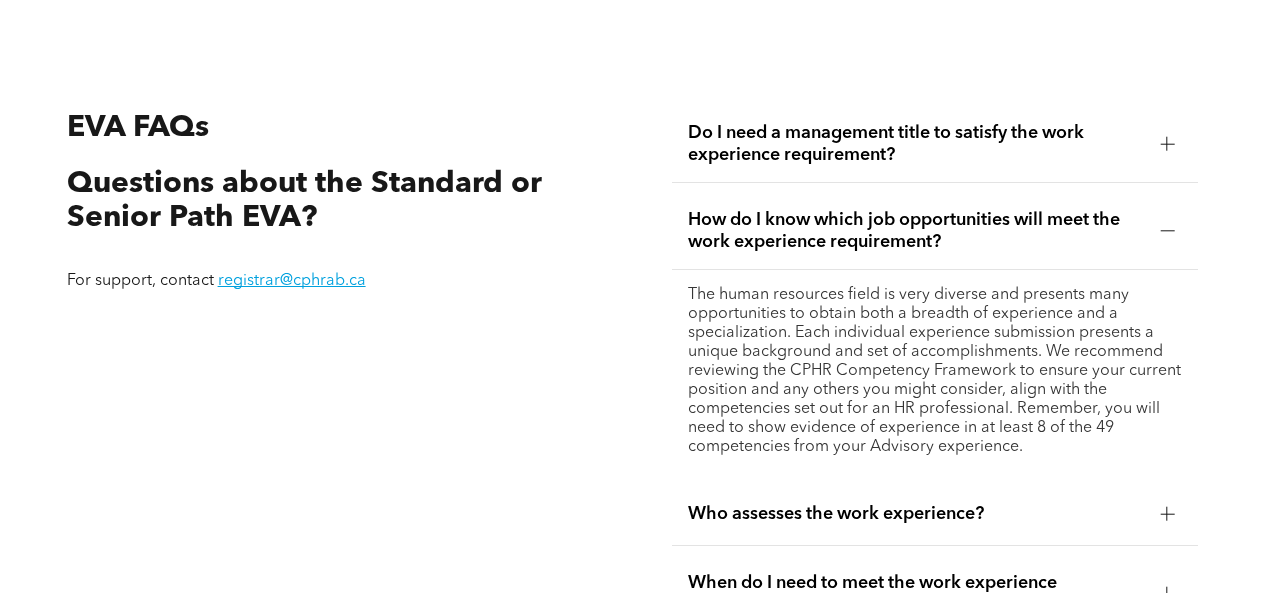 click on "How do I know which job opportunities will meet the work experience requirement?" at bounding box center [916, 231] 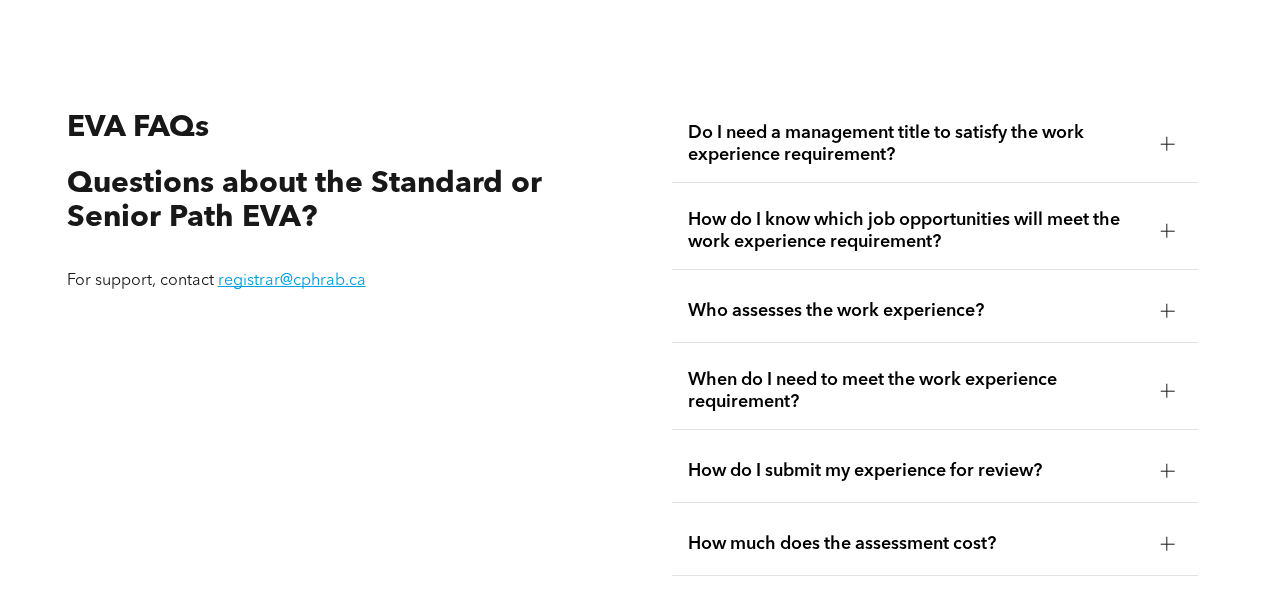 click on "When do I need to meet the work experience requirement?" at bounding box center (916, 391) 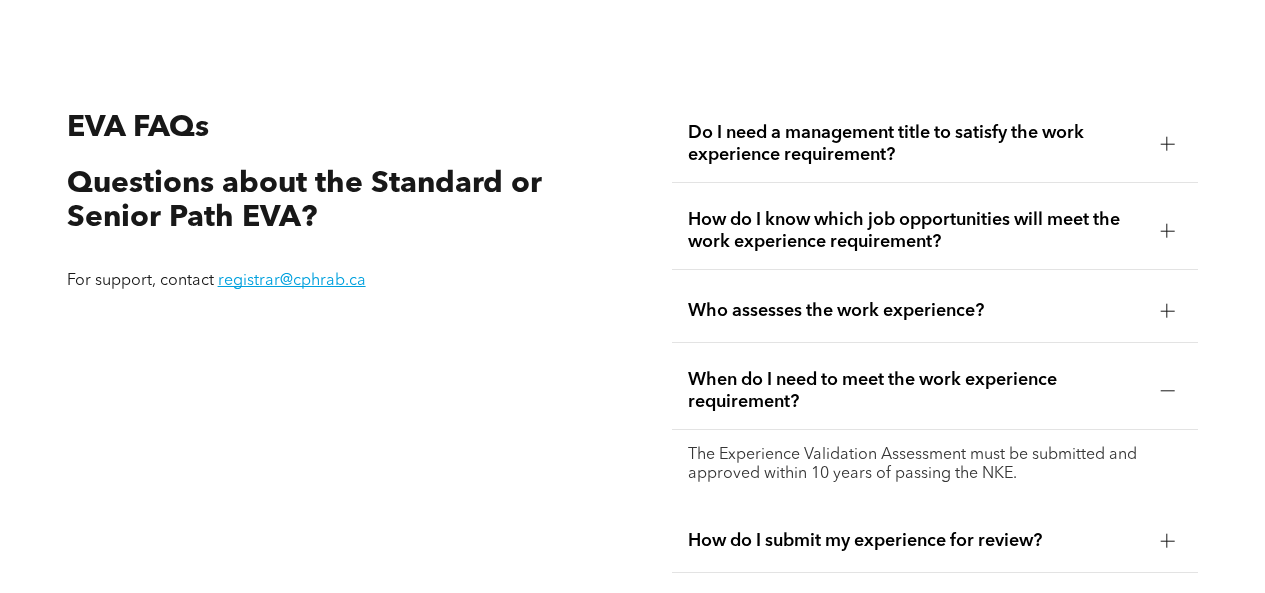 click on "When do I need to meet the work experience requirement?" at bounding box center (916, 391) 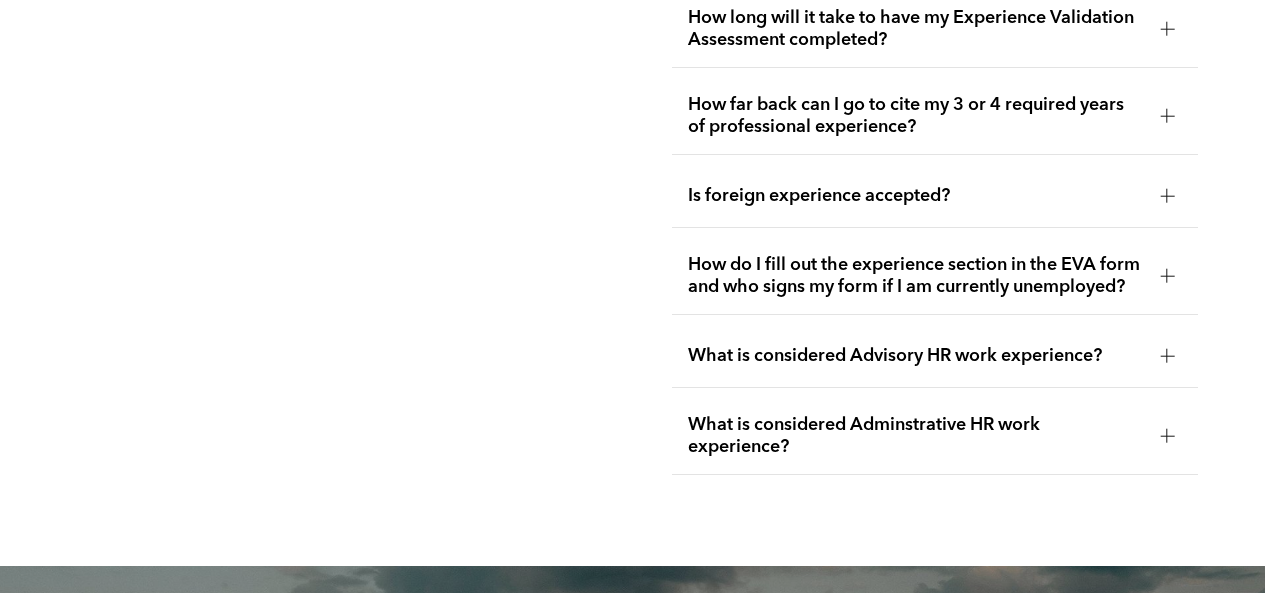 scroll, scrollTop: 3839, scrollLeft: 0, axis: vertical 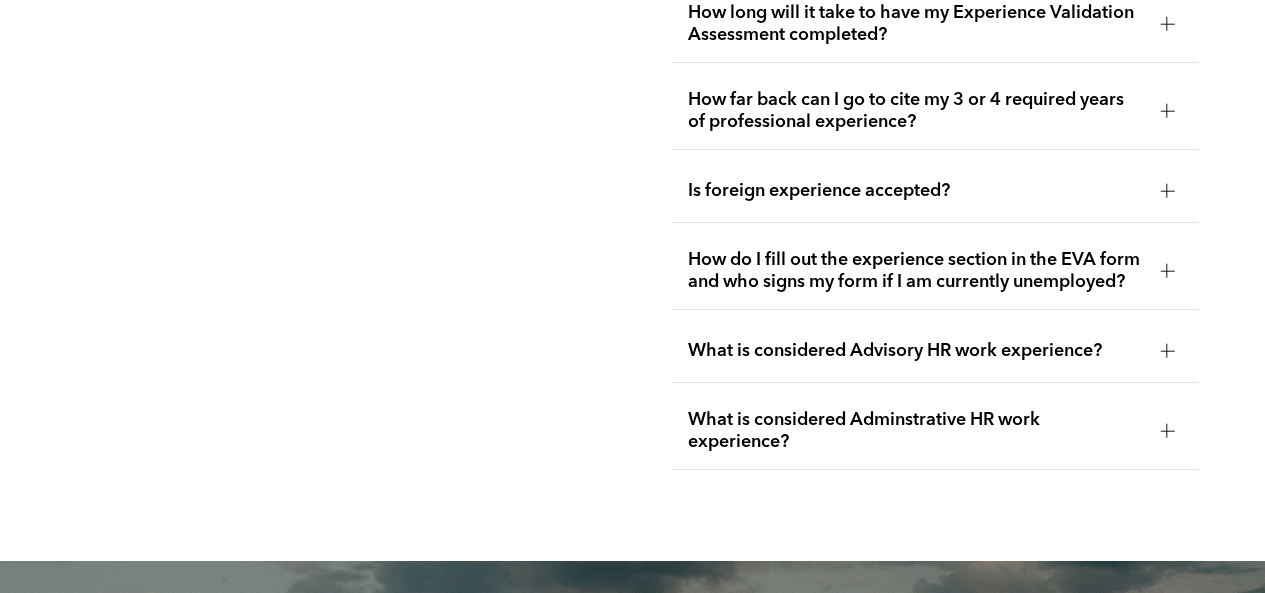 click on "What is considered Advisory HR work experience?" at bounding box center [916, 351] 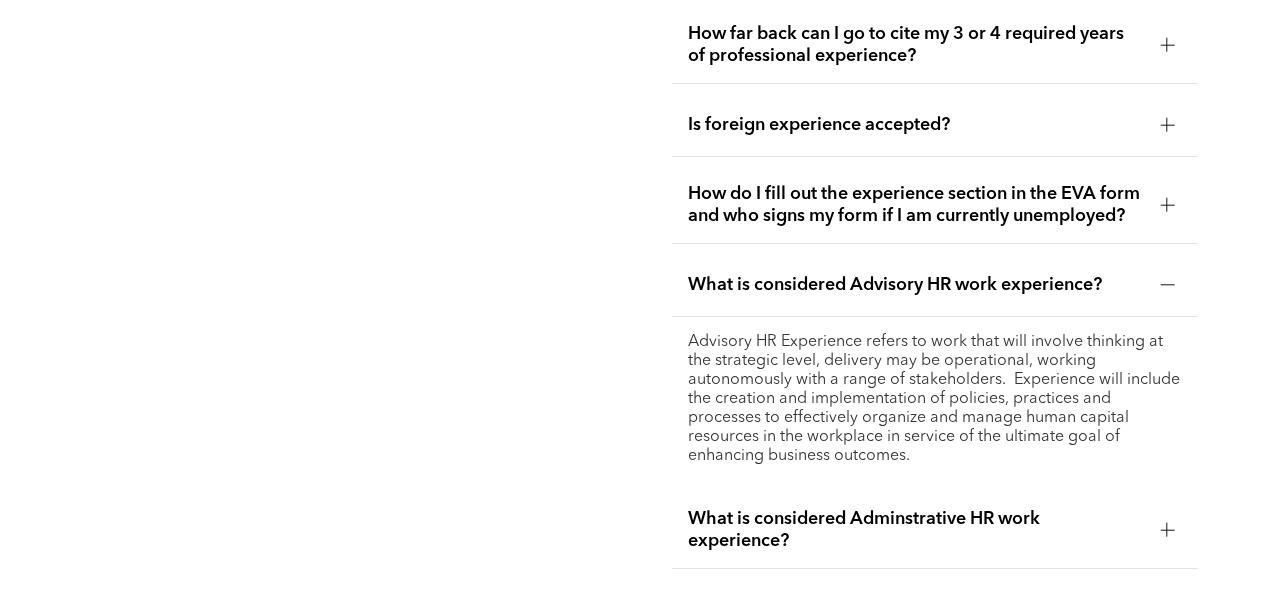 scroll, scrollTop: 4039, scrollLeft: 0, axis: vertical 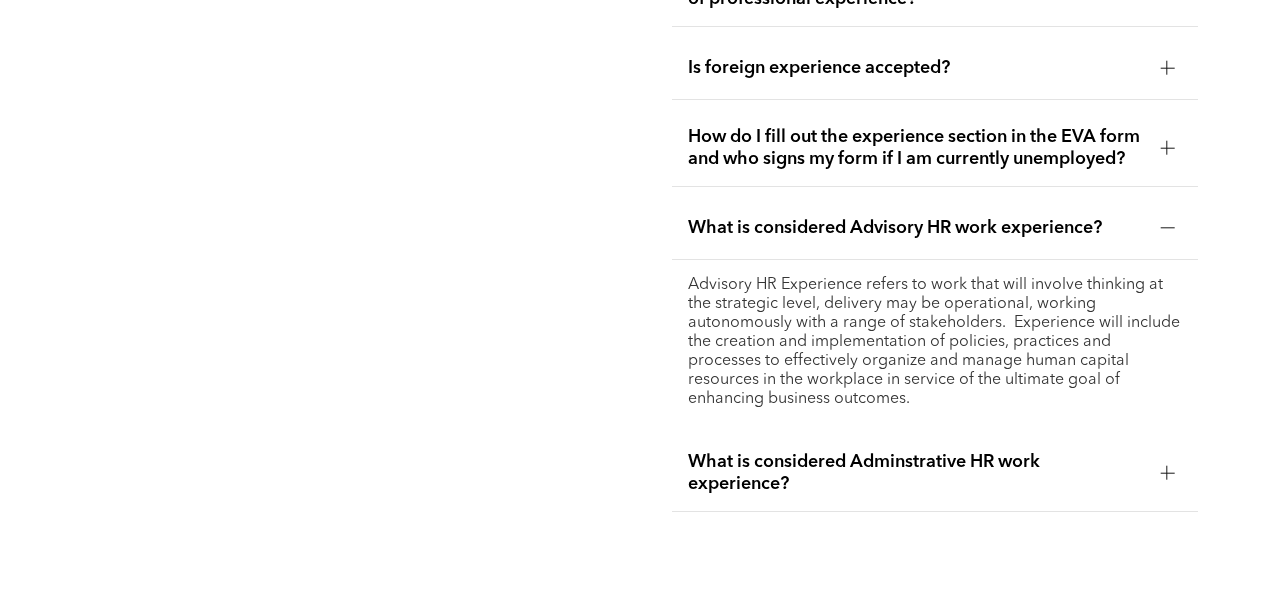 click on "What is considered Adminstrative HR work experience?" at bounding box center (916, 473) 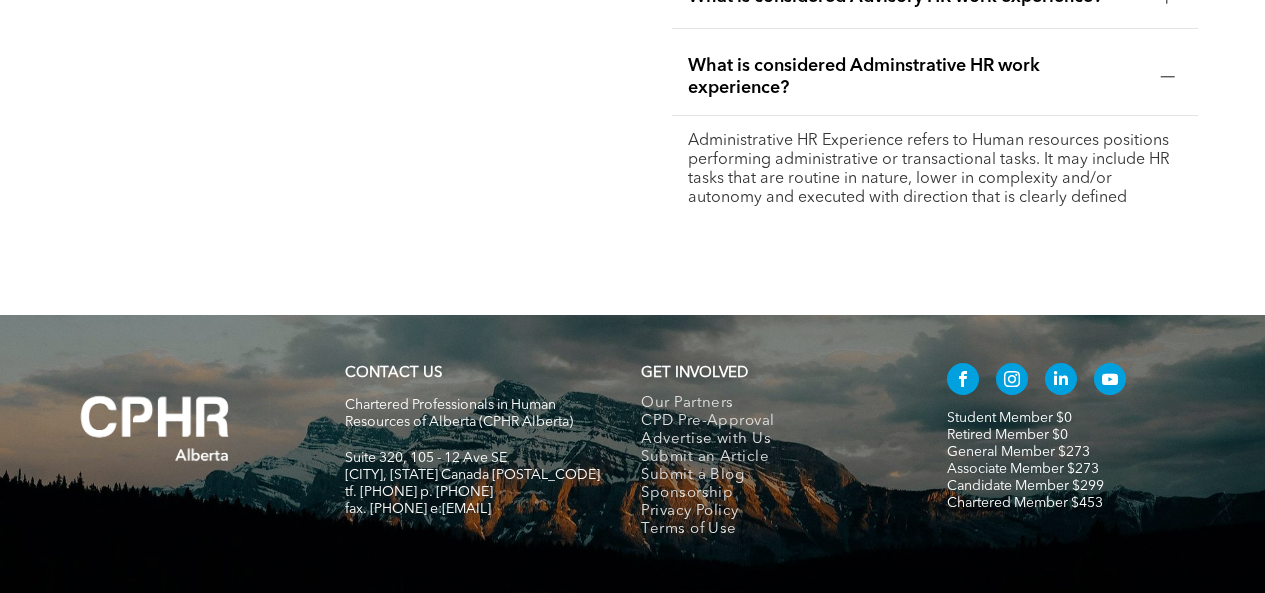 scroll, scrollTop: 4305, scrollLeft: 0, axis: vertical 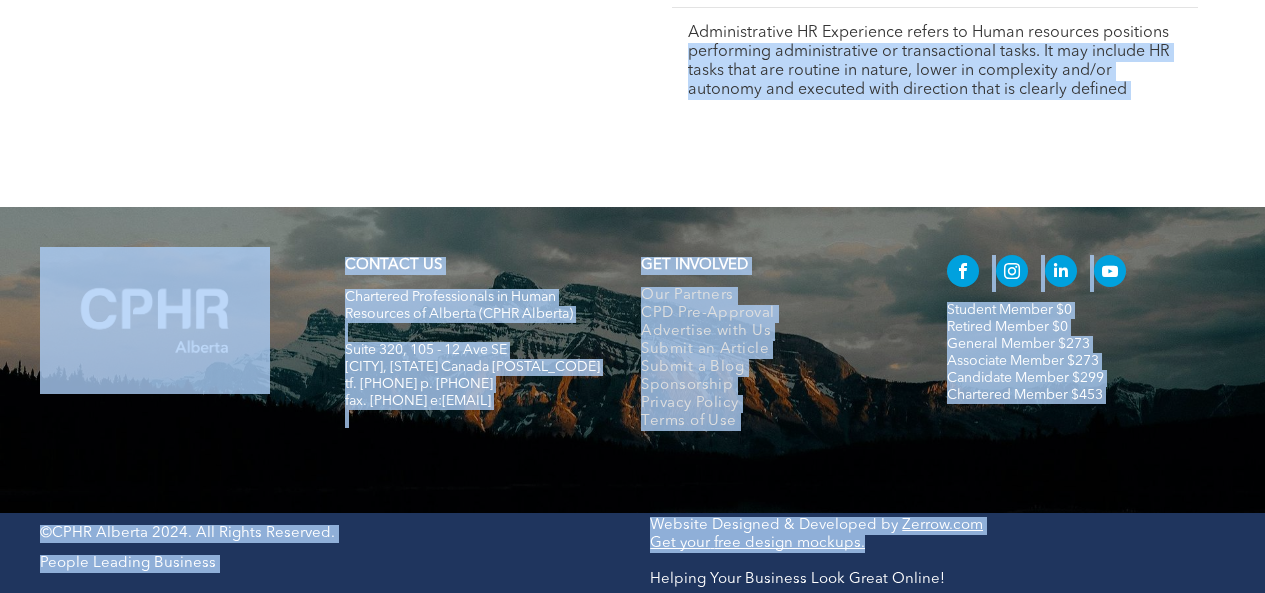 drag, startPoint x: 1263, startPoint y: 538, endPoint x: 1274, endPoint y: 28, distance: 510.11862 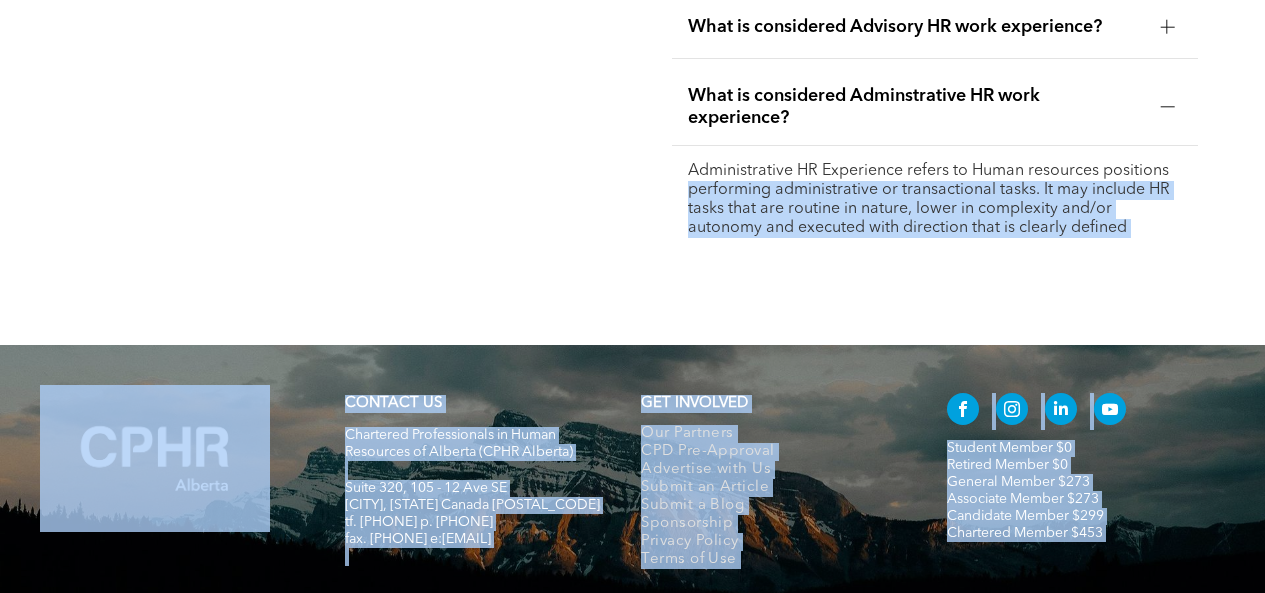 scroll, scrollTop: 3905, scrollLeft: 0, axis: vertical 